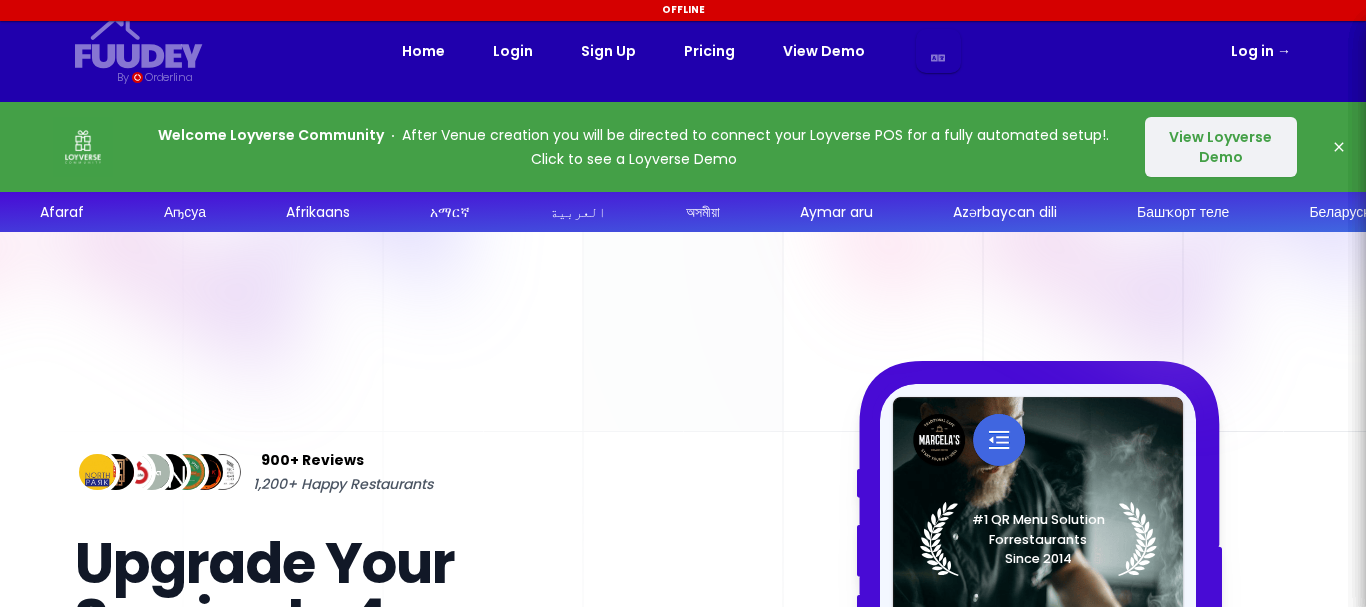 select on "fr" 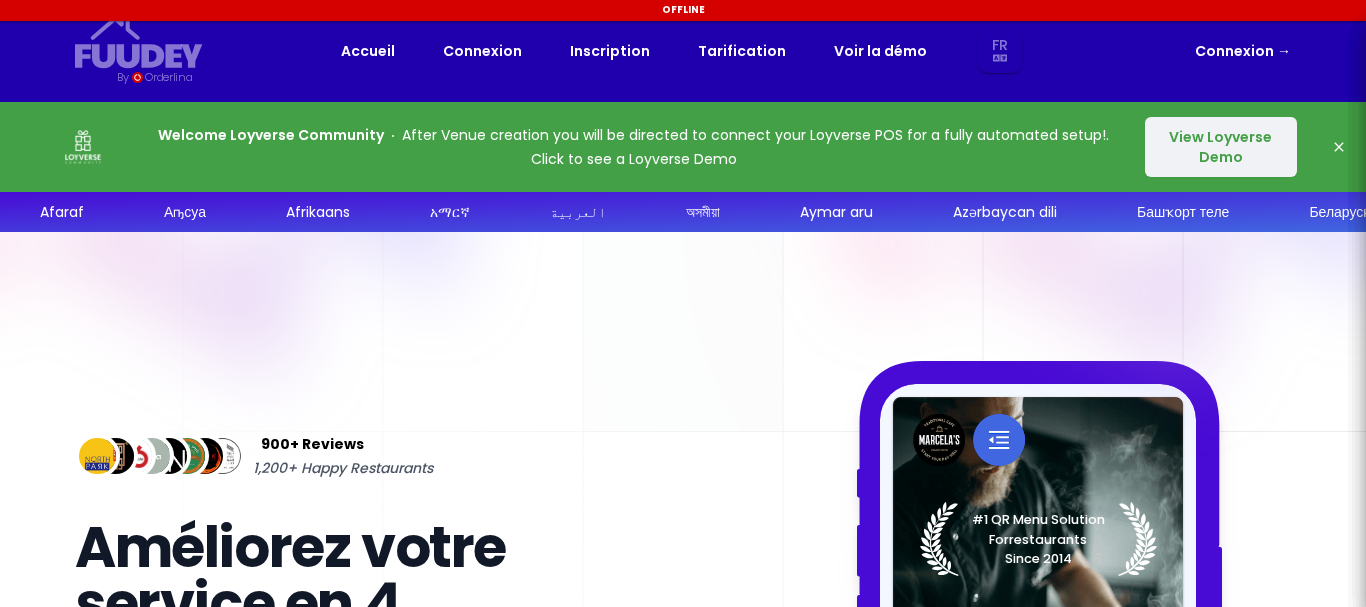 scroll, scrollTop: 0, scrollLeft: 0, axis: both 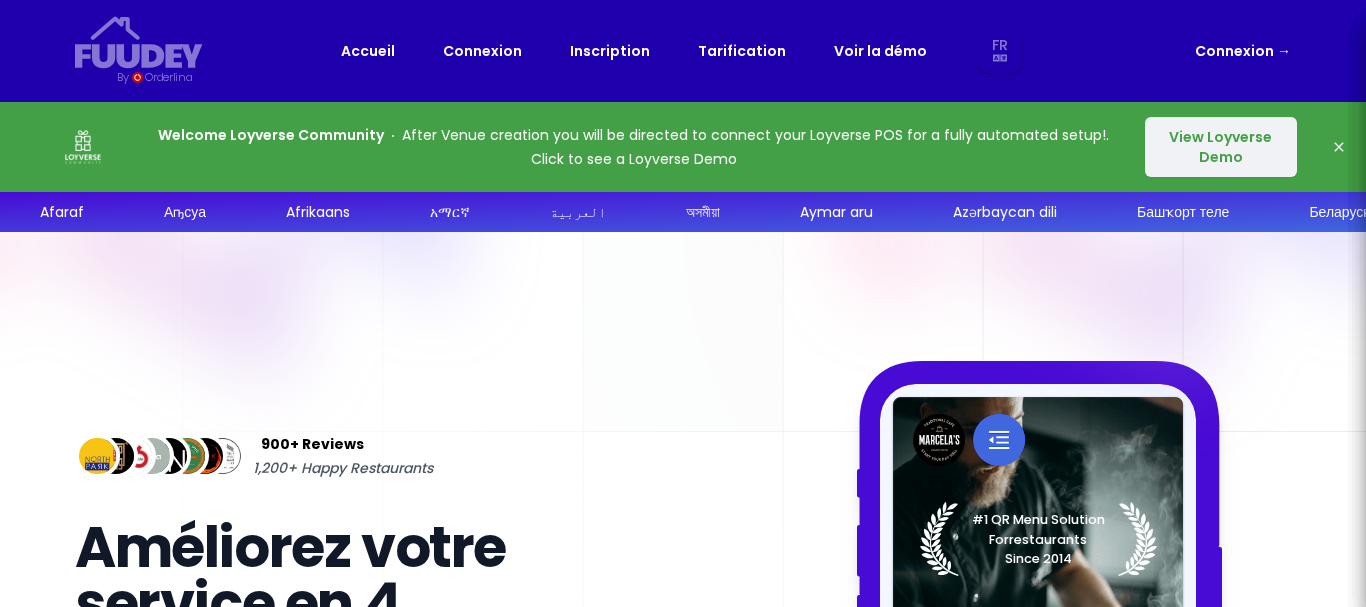click on "Connexion   →" at bounding box center (1243, 51) 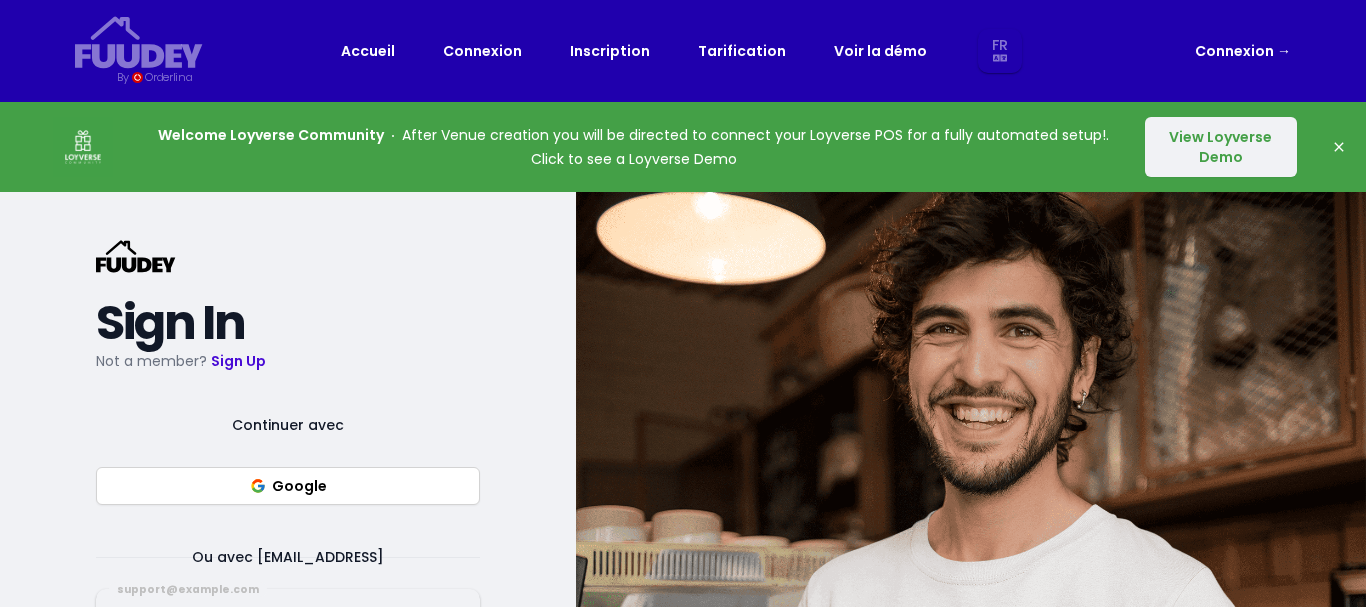 click on "Google" at bounding box center (288, 486) 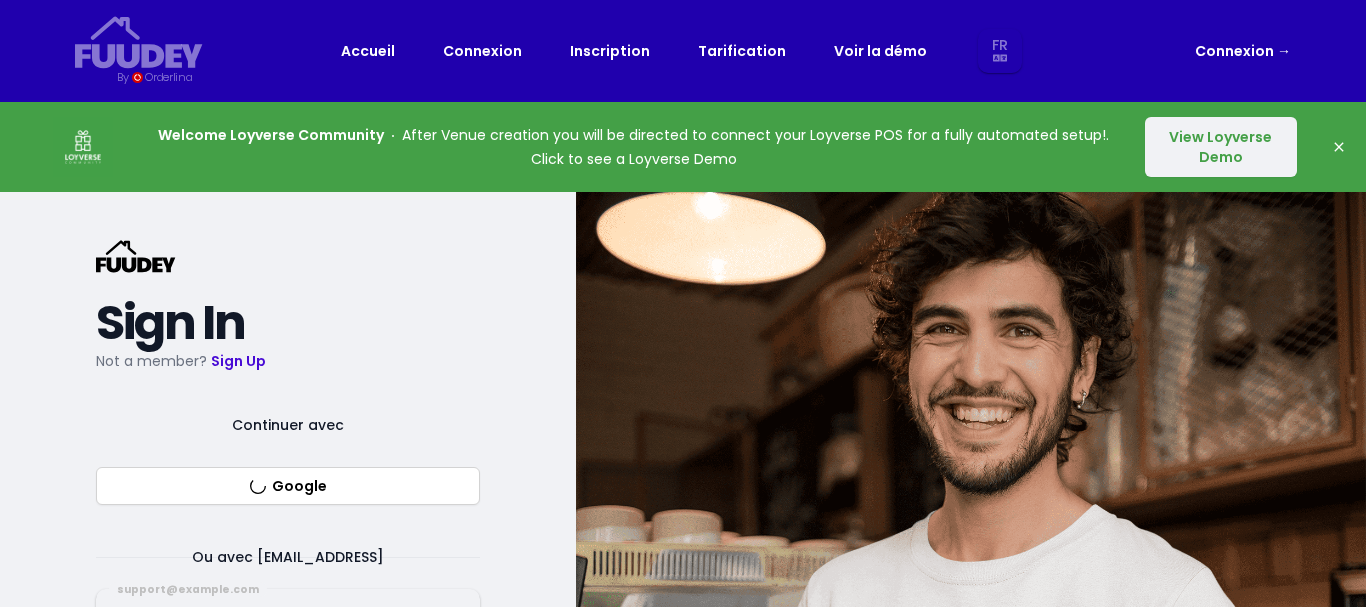 select on "fr" 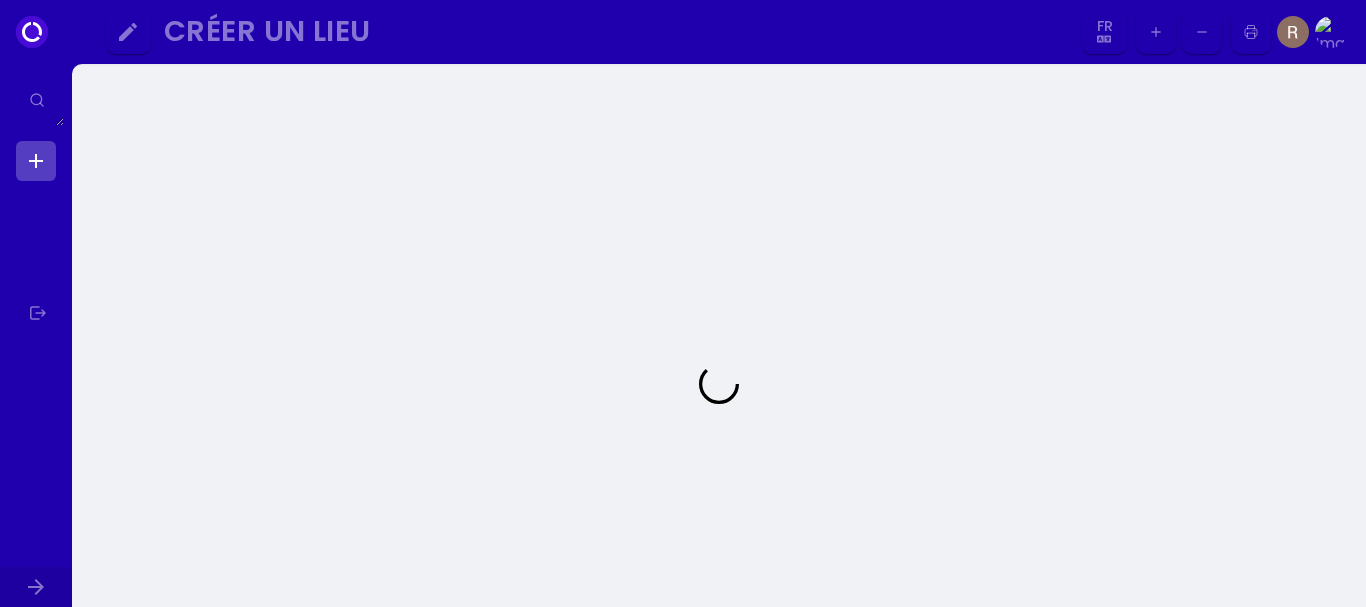 select on "fr" 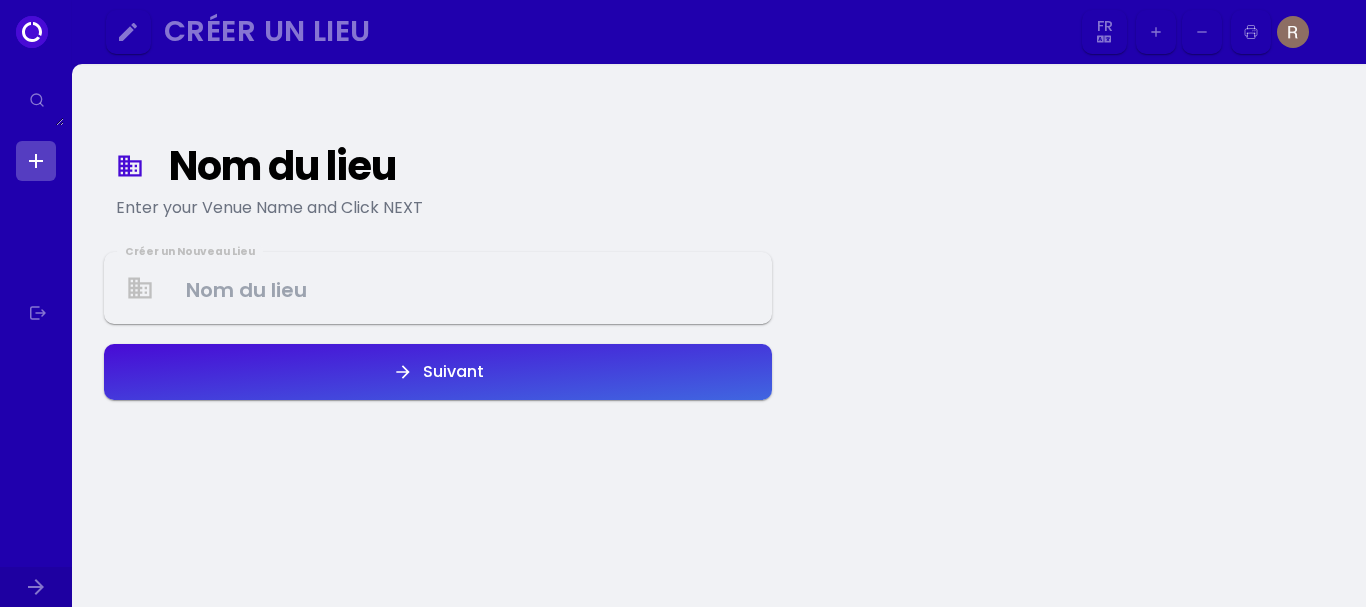 click on "Créer un Nouveau Lieu" at bounding box center [438, 288] 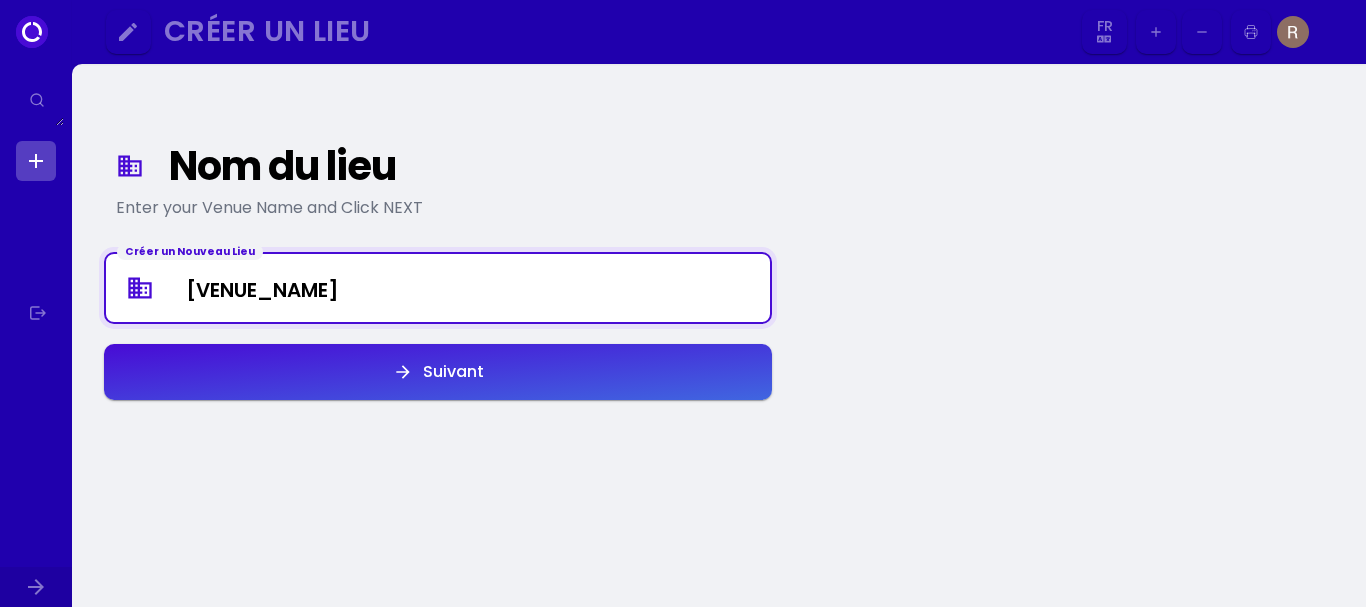 type on "riad le jasmin" 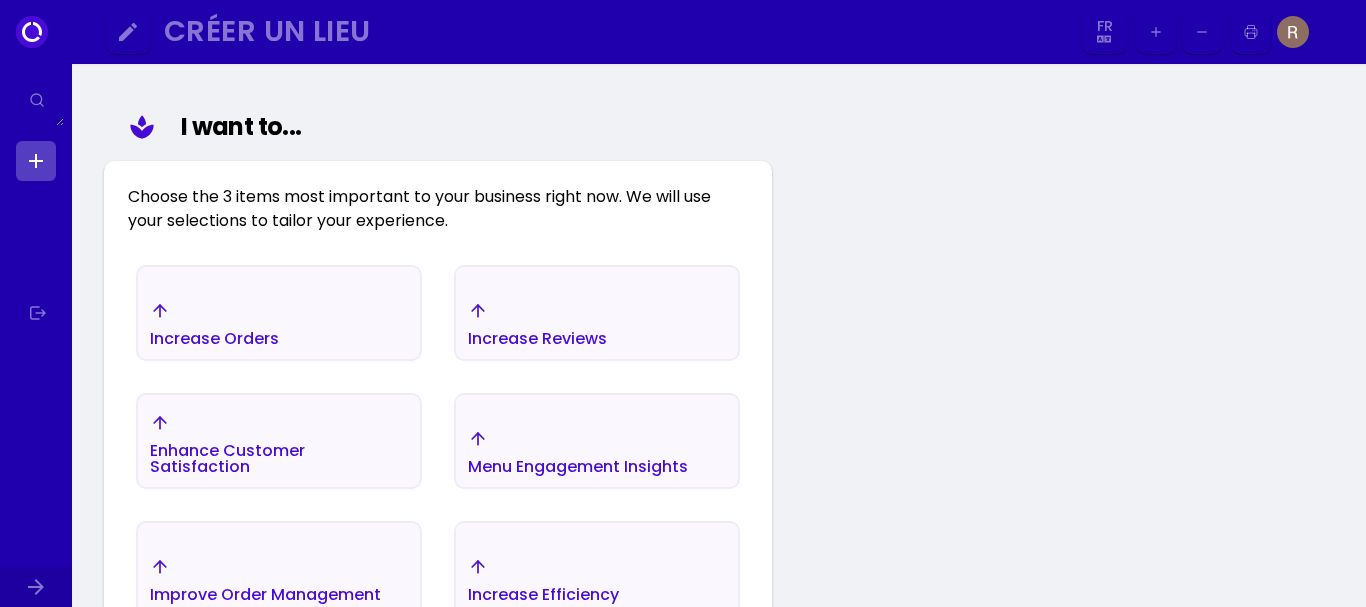 scroll, scrollTop: 232, scrollLeft: 0, axis: vertical 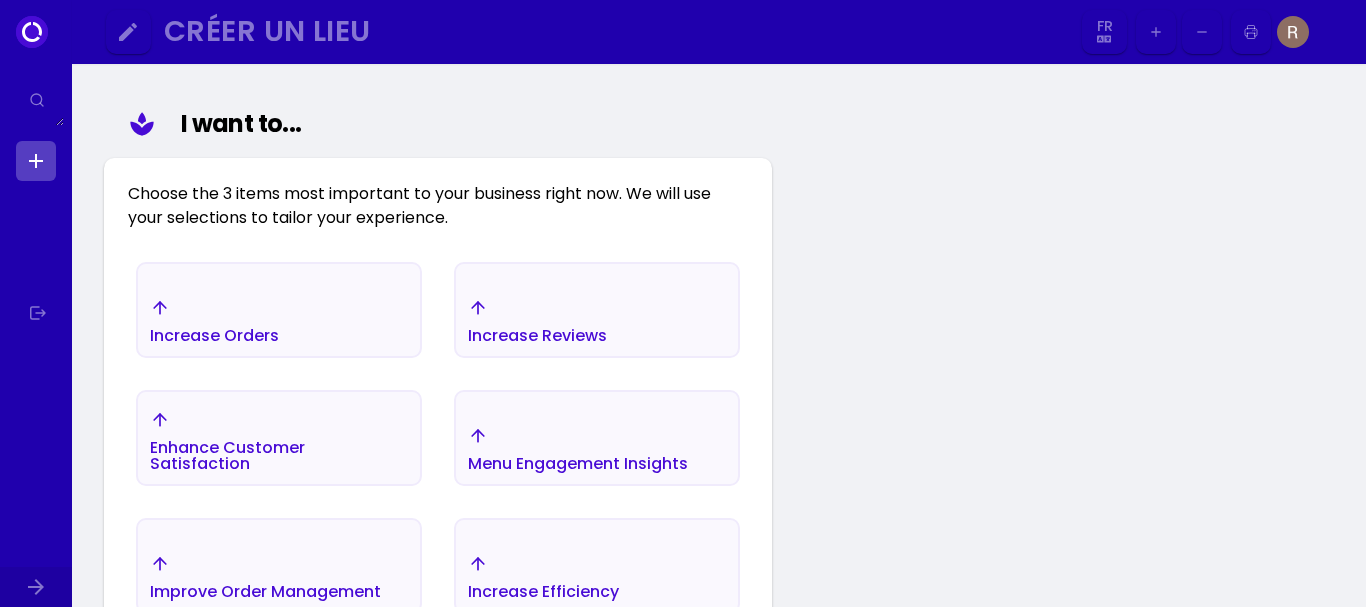 click on "Nom du lieu Enter your Venue Name and Click NEXT I want to... Choose the 3 items most important to your business right now. We will use your selections to tailor your experience. Increase Orders Increase Reviews Enhance Customer Satisfaction Menu Engagement Insights Improve Order Management Increase Efficiency Collect Customer Feedback Reduce Errors Increase Repeat Customers Social Media, Marketing or Remarketing Autre" at bounding box center [719, 547] 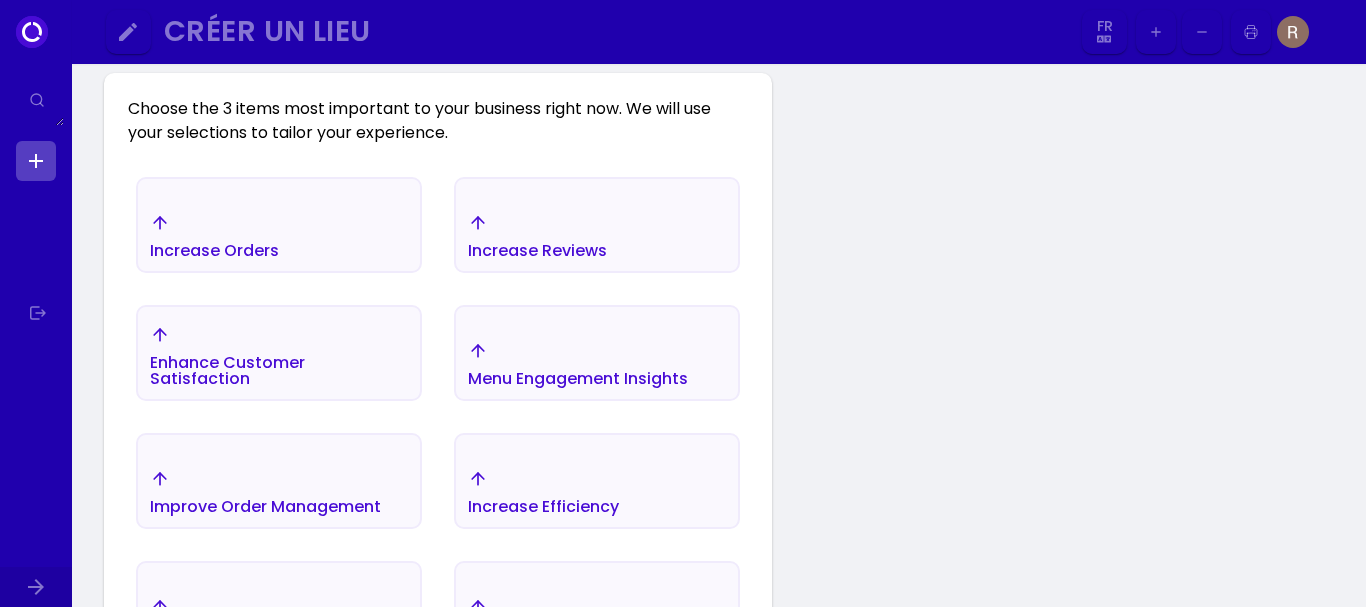 scroll, scrollTop: 312, scrollLeft: 0, axis: vertical 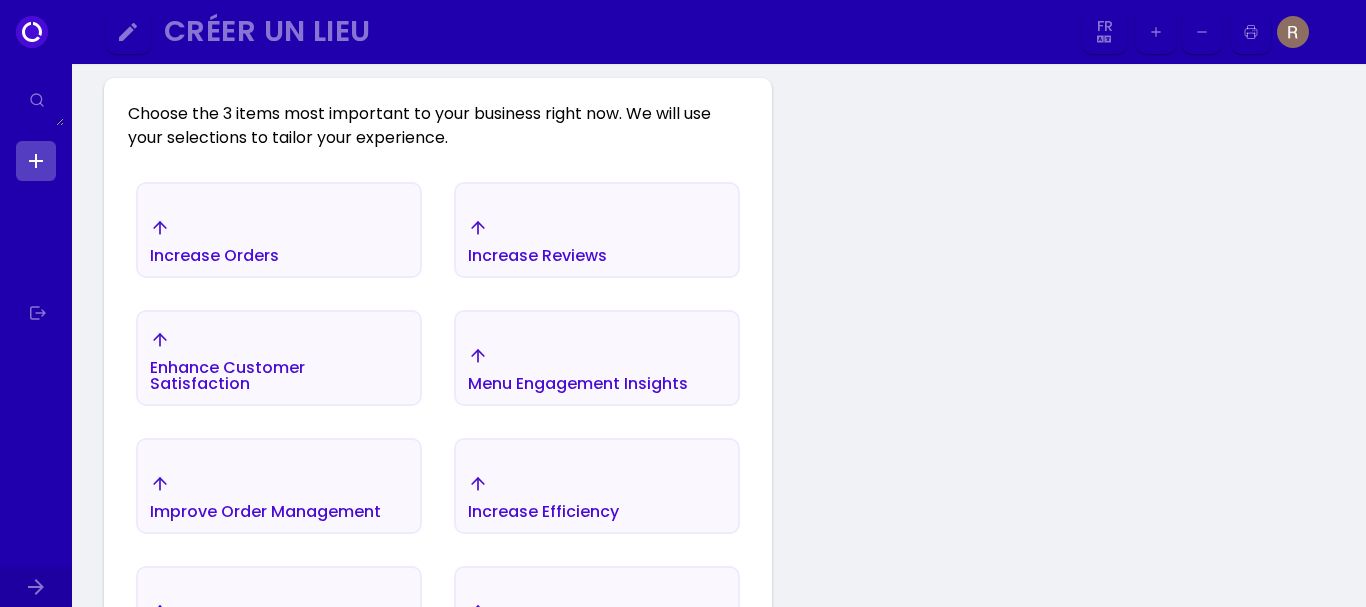 click on "Increase Orders" at bounding box center (279, 241) 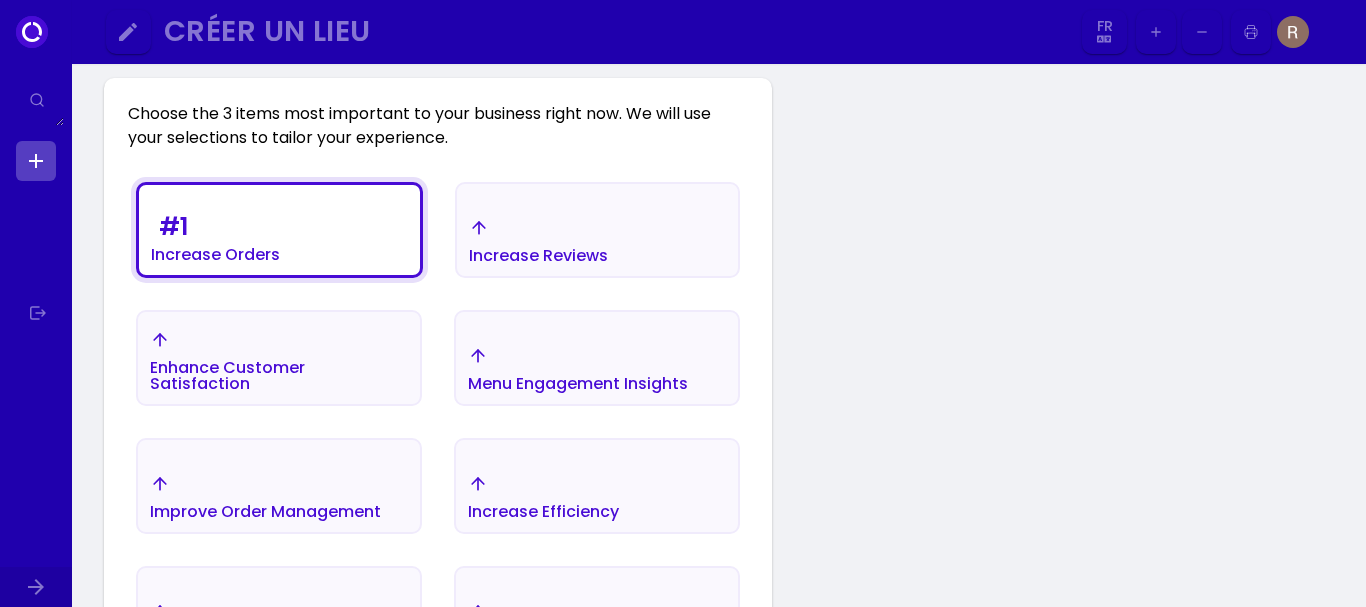 click on "Nom du lieu Enter your Venue Name and Click NEXT I want to... Choose the 3 items most important to your business right now. We will use your selections to tailor your experience. # 1 Increase Orders Increase Reviews Enhance Customer Satisfaction Menu Engagement Insights Improve Order Management Increase Efficiency Collect Customer Feedback Reduce Errors Increase Repeat Customers Social Media, Marketing or Remarketing Autre" at bounding box center [719, 467] 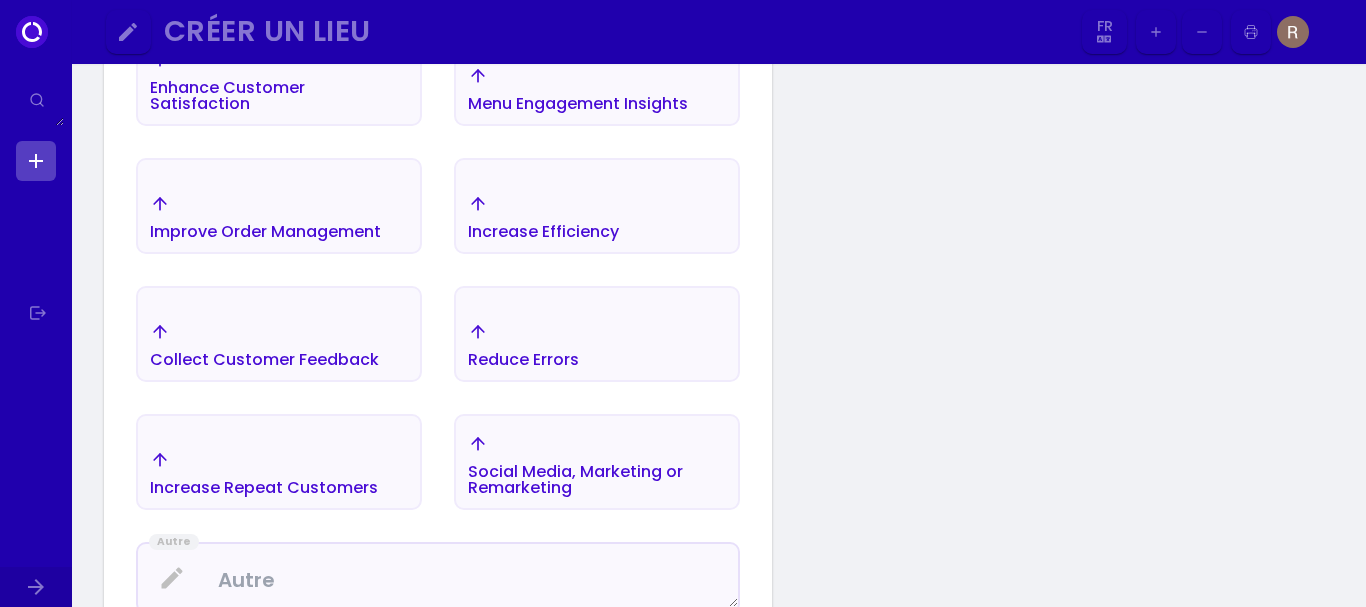 scroll, scrollTop: 632, scrollLeft: 0, axis: vertical 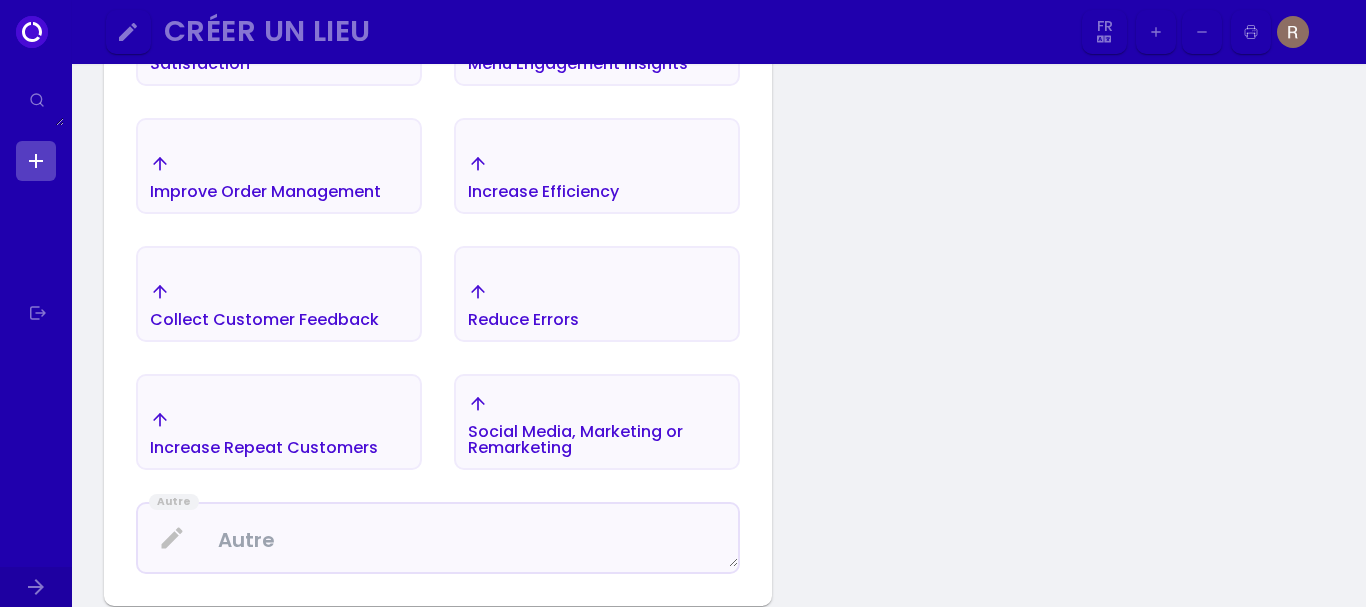 click on "Nom du lieu Enter your Venue Name and Click NEXT I want to... Choose the 3 items most important to your business right now. We will use your selections to tailor your experience. # 1 Increase Orders Increase Reviews Enhance Customer Satisfaction Menu Engagement Insights Improve Order Management Increase Efficiency Collect Customer Feedback Reduce Errors Increase Repeat Customers Social Media, Marketing or Remarketing Autre" at bounding box center [719, 147] 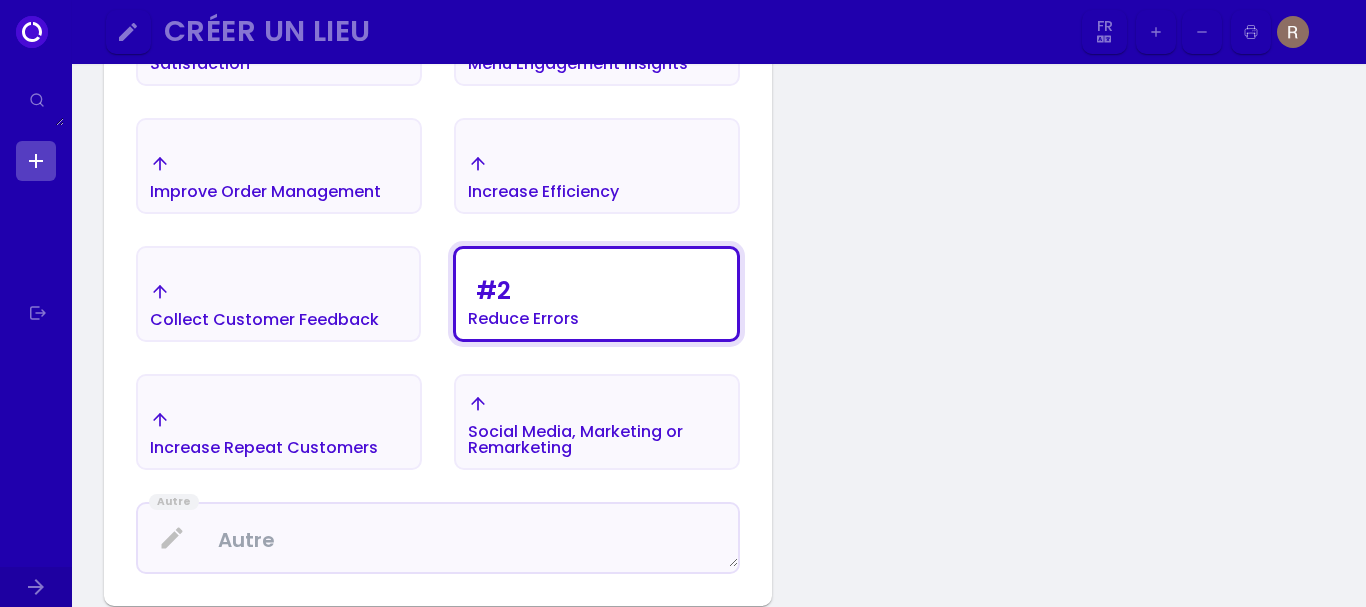 type 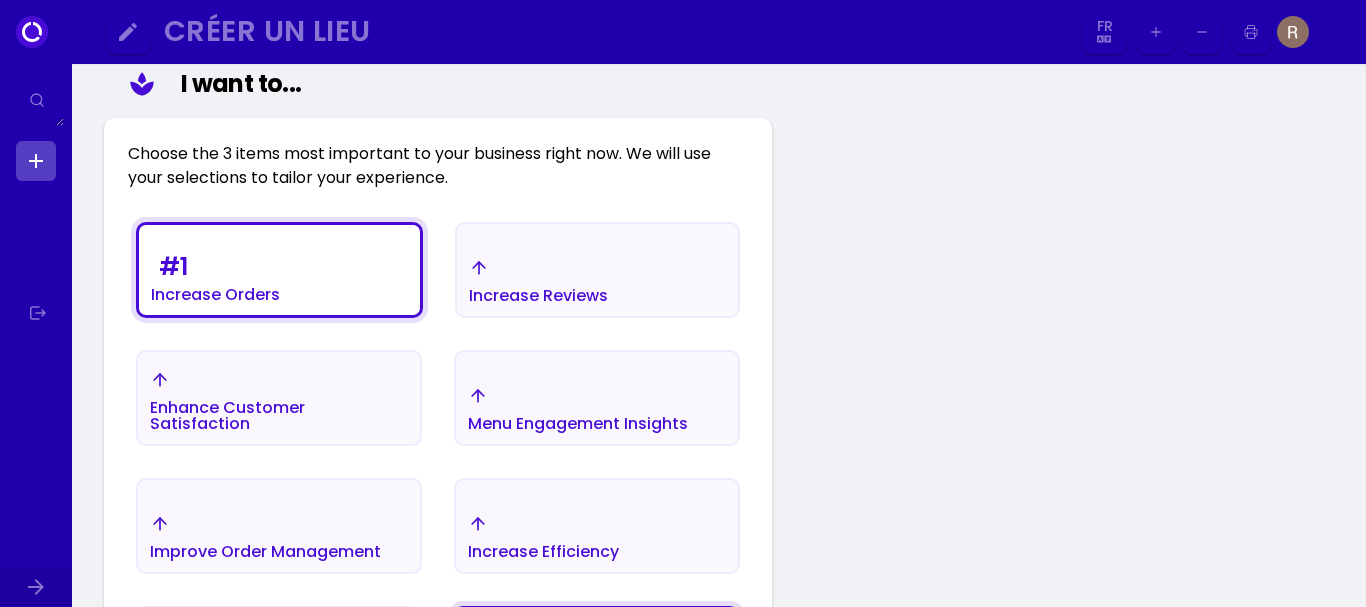scroll, scrollTop: 312, scrollLeft: 0, axis: vertical 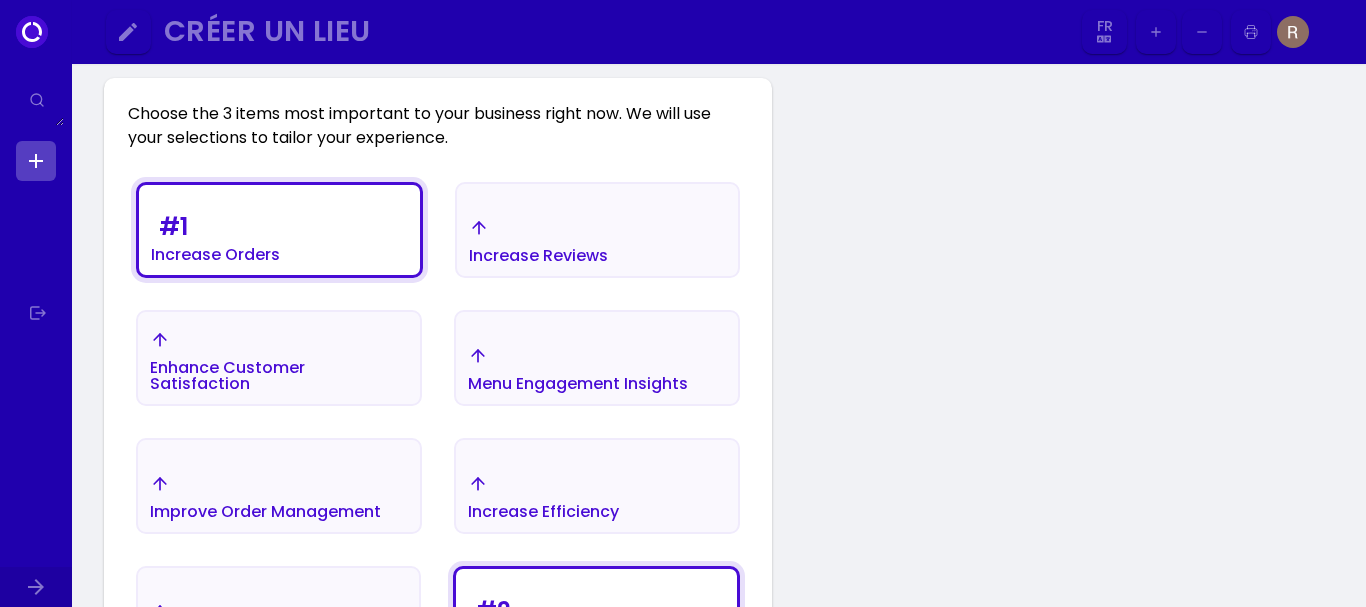click on "# 2 Reduce Errors" at bounding box center (279, 235) 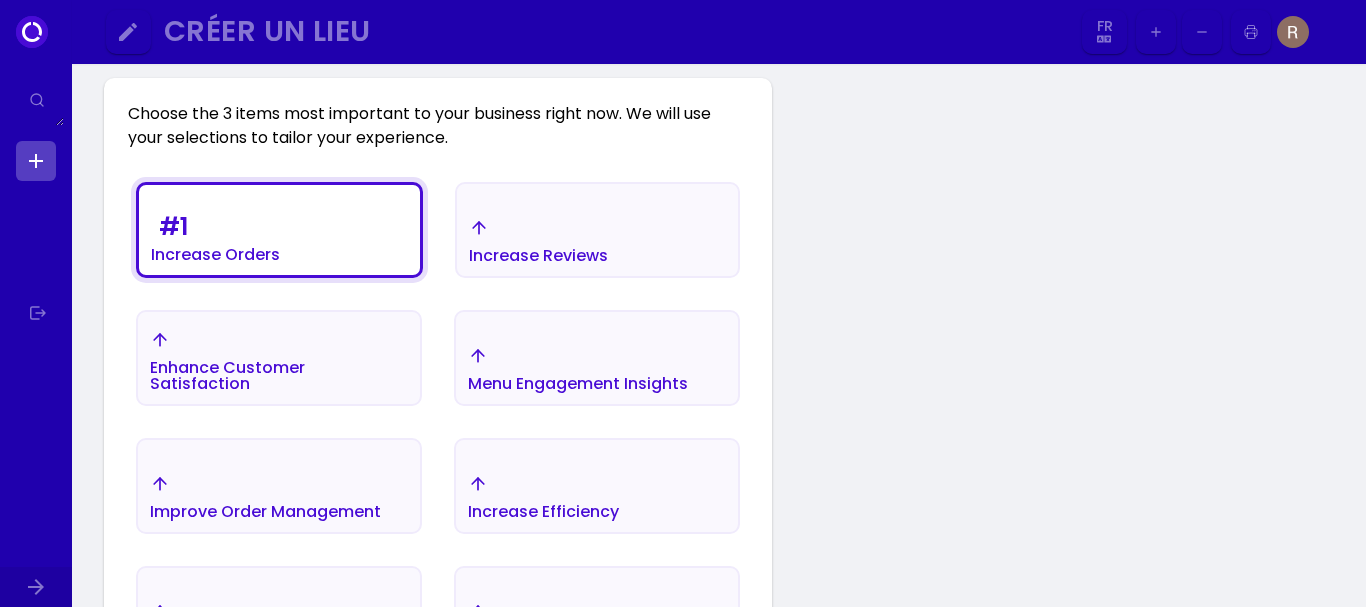 click on "Nom du lieu Enter your Venue Name and Click NEXT I want to... Choose the 3 items most important to your business right now. We will use your selections to tailor your experience. # 1 Increase Orders Increase Reviews Enhance Customer Satisfaction Menu Engagement Insights Improve Order Management Increase Efficiency Collect Customer Feedback Reduce Errors Increase Repeat Customers Social Media, Marketing or Remarketing Autre" at bounding box center (719, 467) 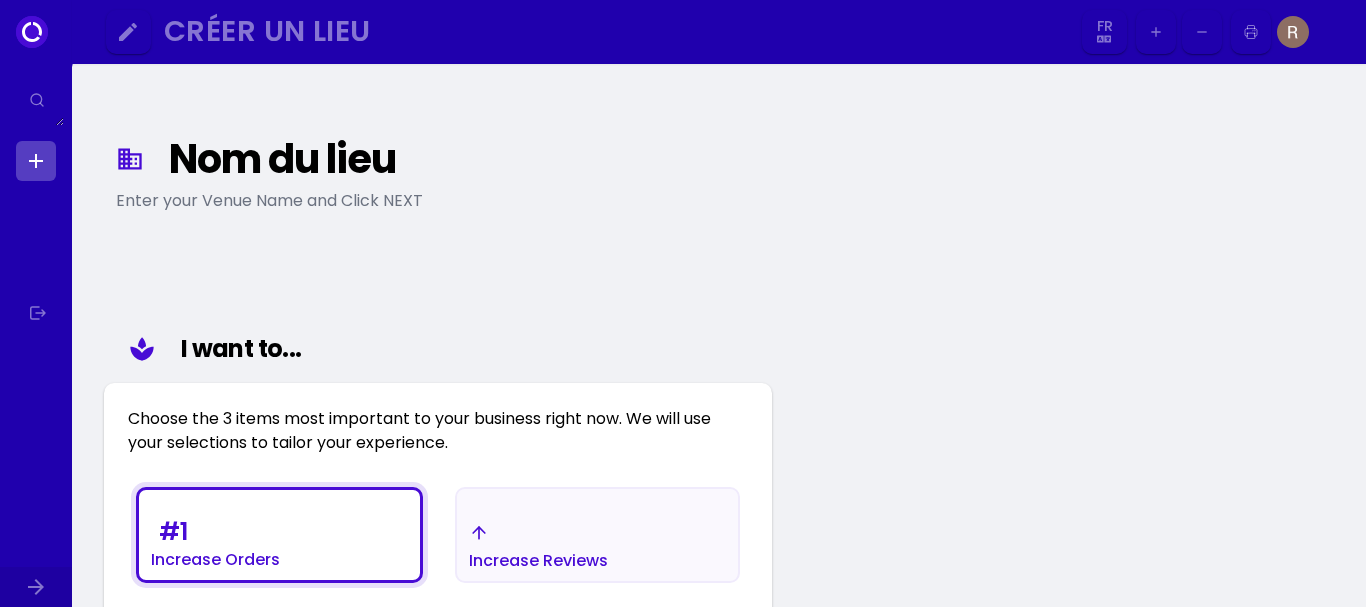 scroll, scrollTop: 0, scrollLeft: 0, axis: both 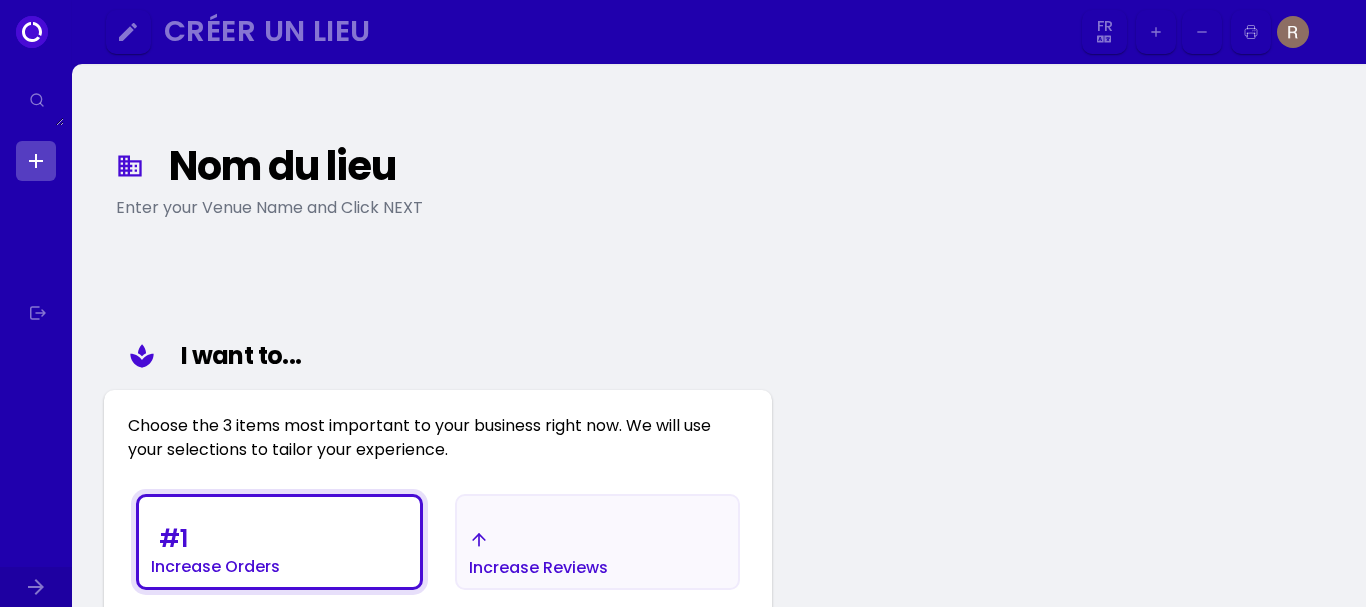 click on "Enter your Venue Name and Click NEXT" at bounding box center (438, 208) 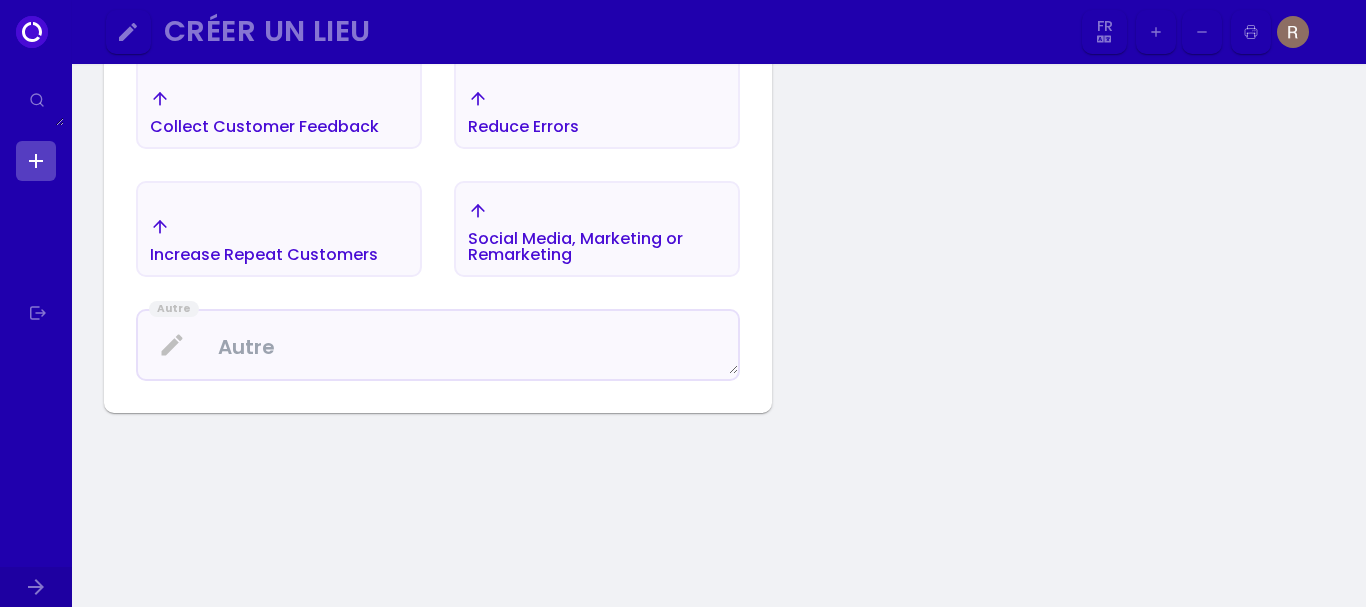 scroll, scrollTop: 720, scrollLeft: 0, axis: vertical 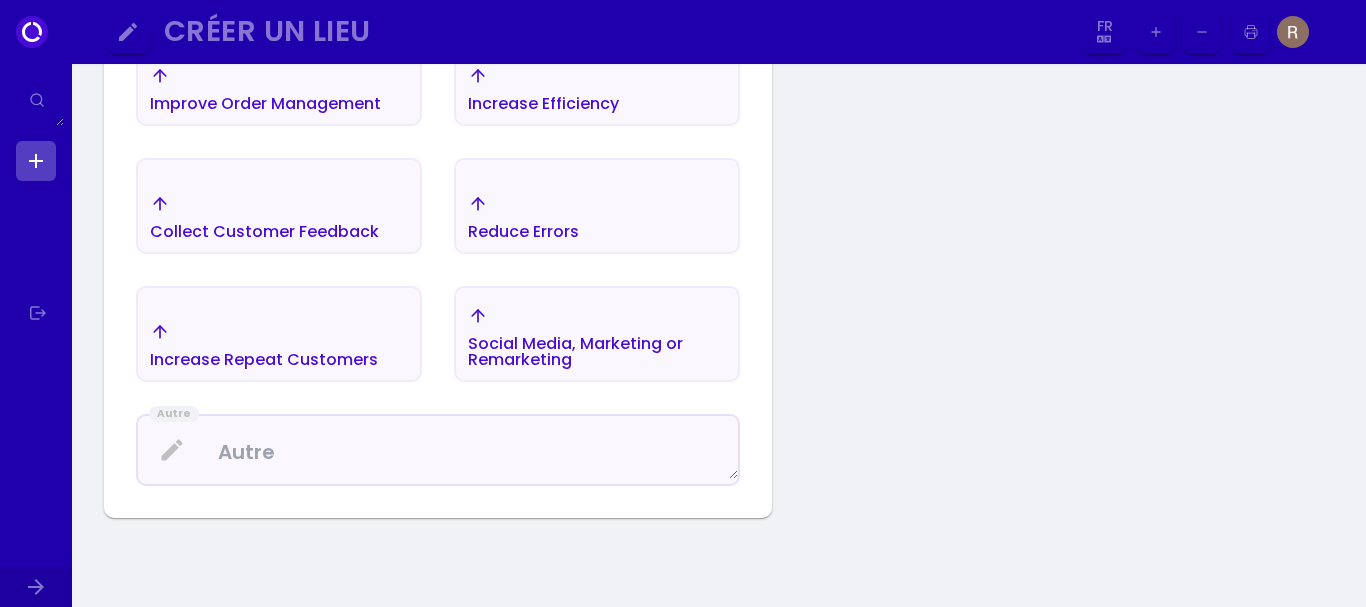 click on "Autre" at bounding box center (438, 450) 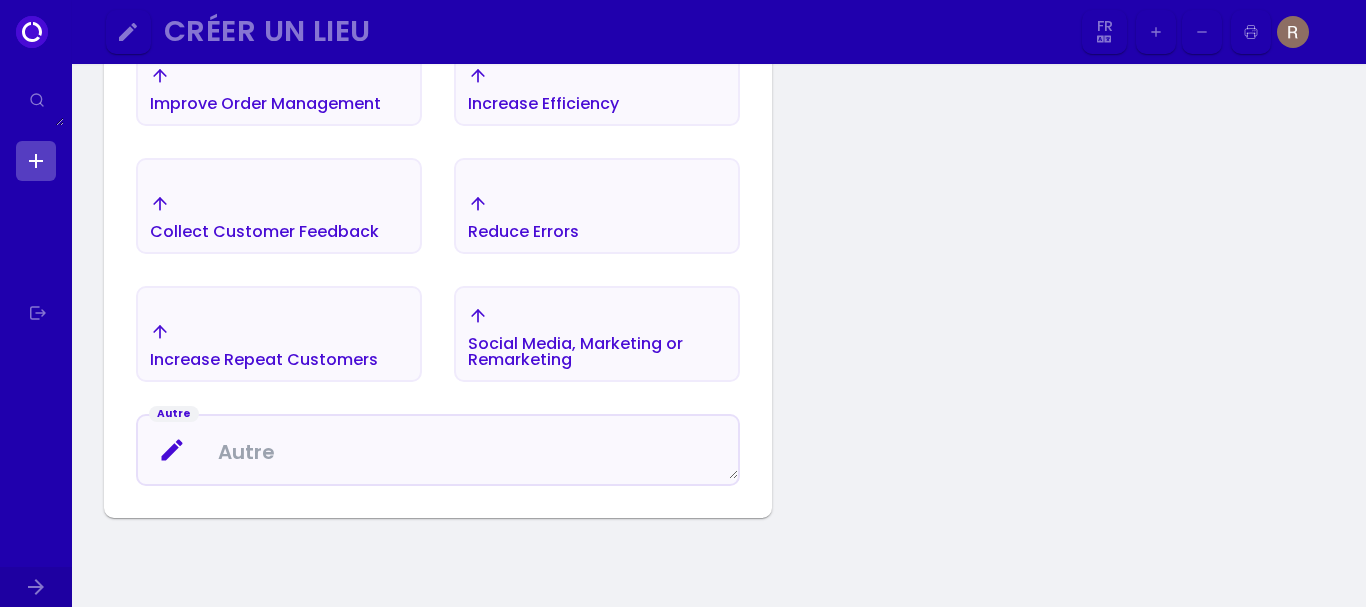 click at bounding box center [438, 450] 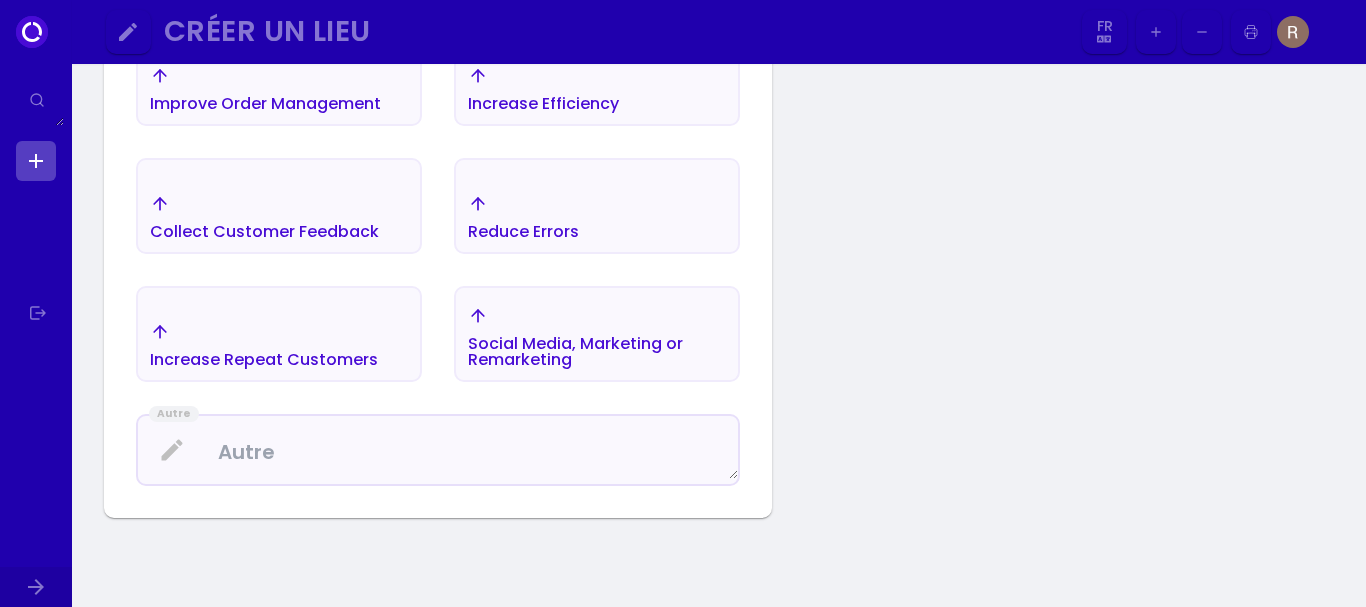 drag, startPoint x: 1190, startPoint y: 349, endPoint x: 1365, endPoint y: 193, distance: 234.43762 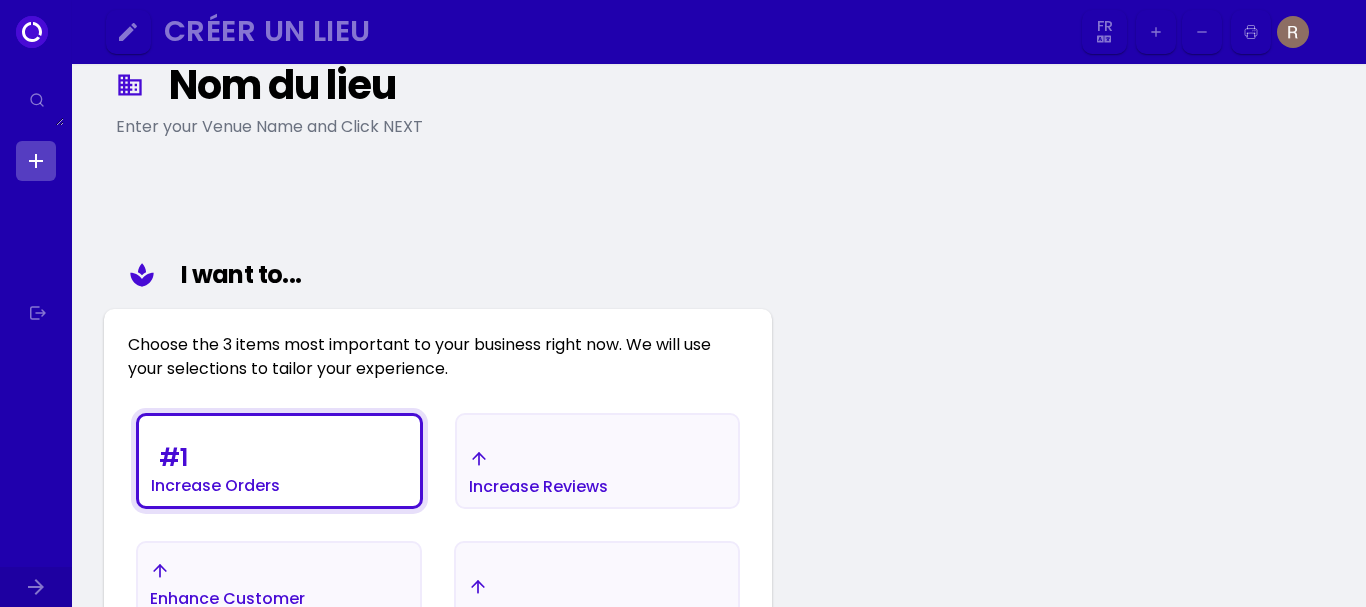 scroll, scrollTop: 80, scrollLeft: 0, axis: vertical 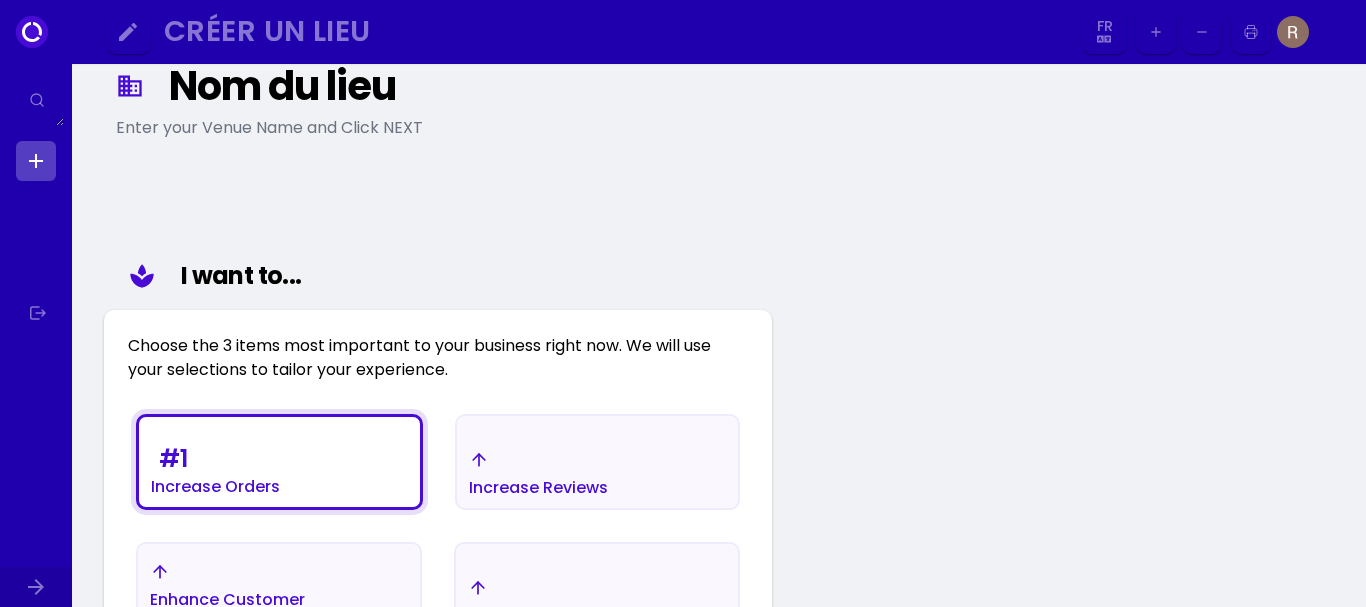 click on "# 1 Increase Orders" at bounding box center [279, 467] 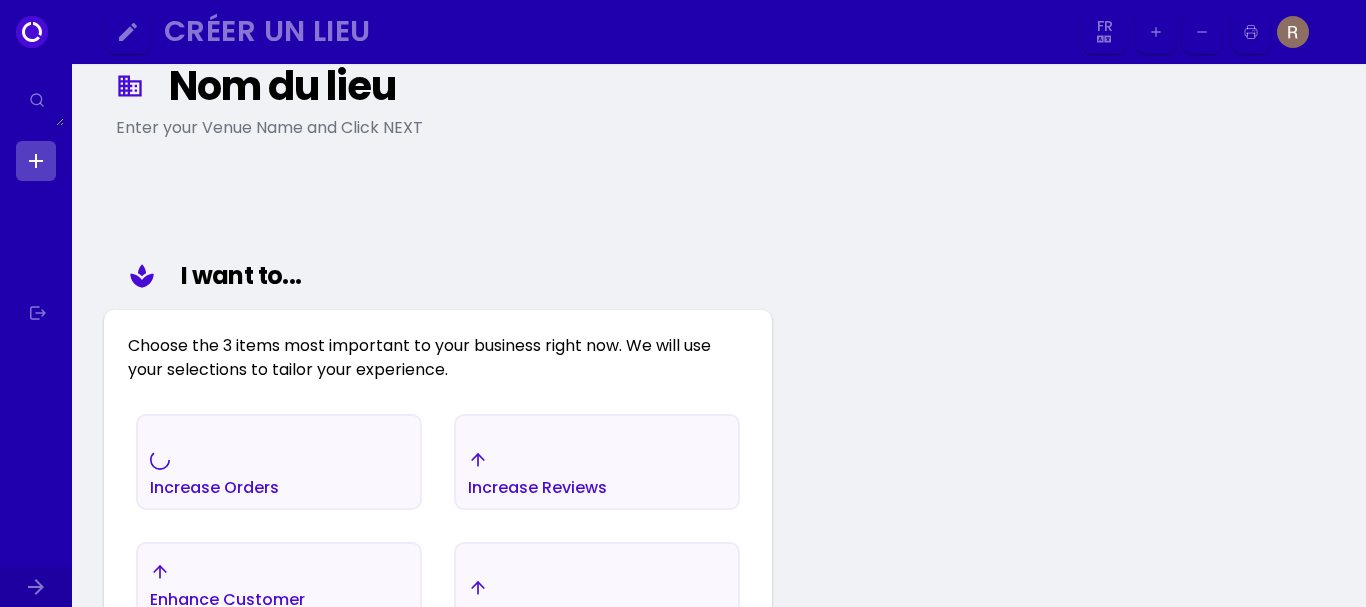 click on "Increase Orders" at bounding box center [279, 473] 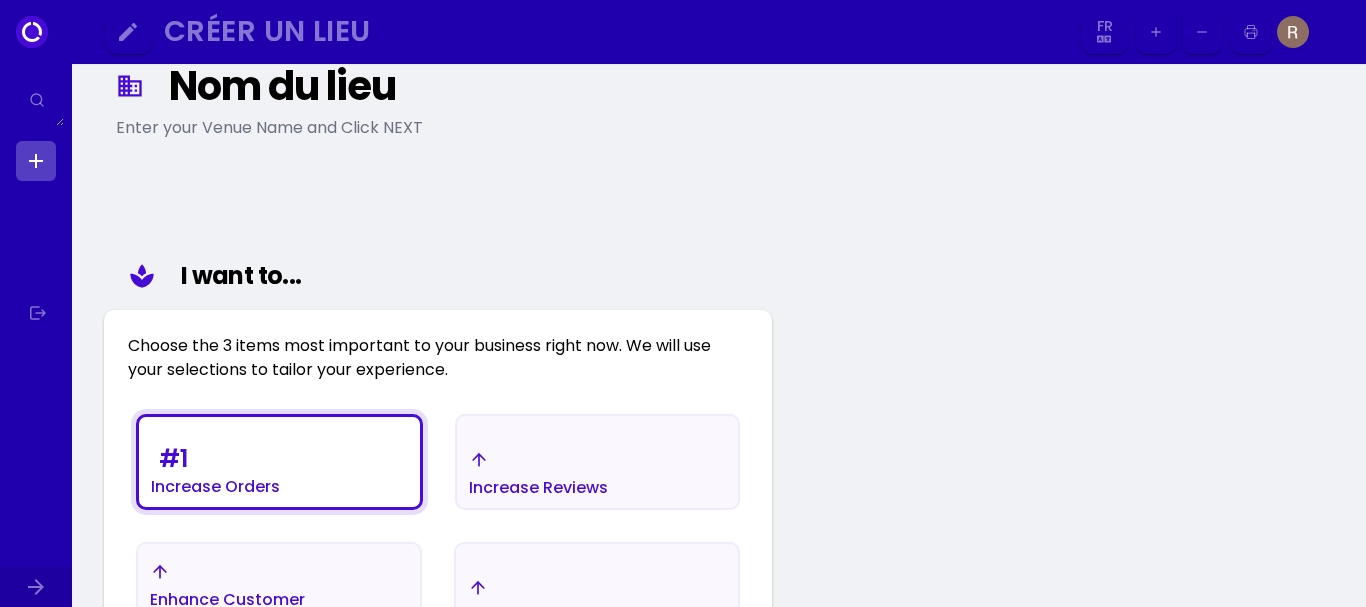 click on "# 1 Increase Orders" at bounding box center (279, 467) 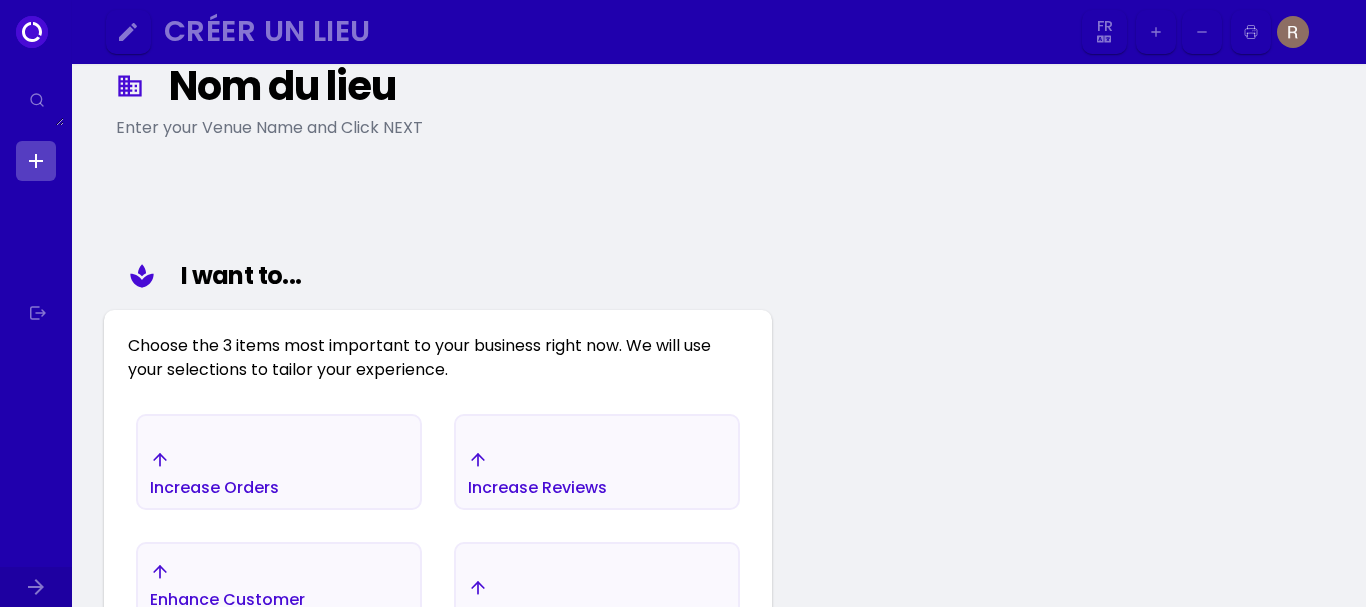 click on "Increase Orders" at bounding box center [279, 473] 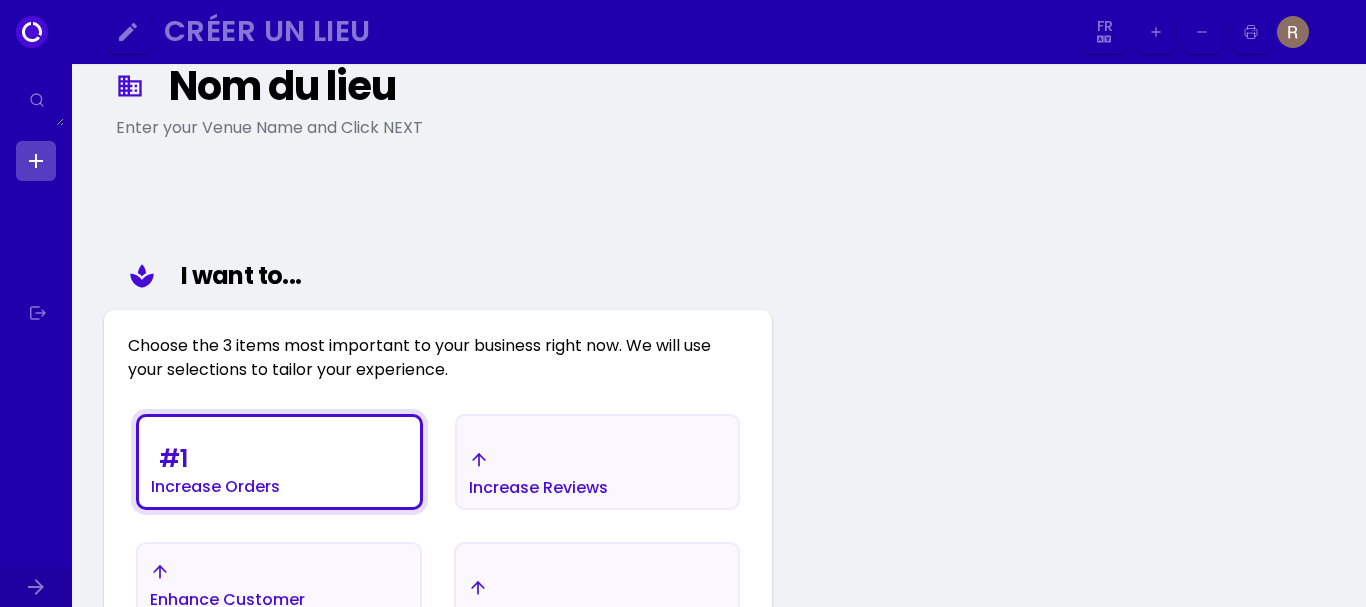 click on "Increase Reviews" at bounding box center (215, 467) 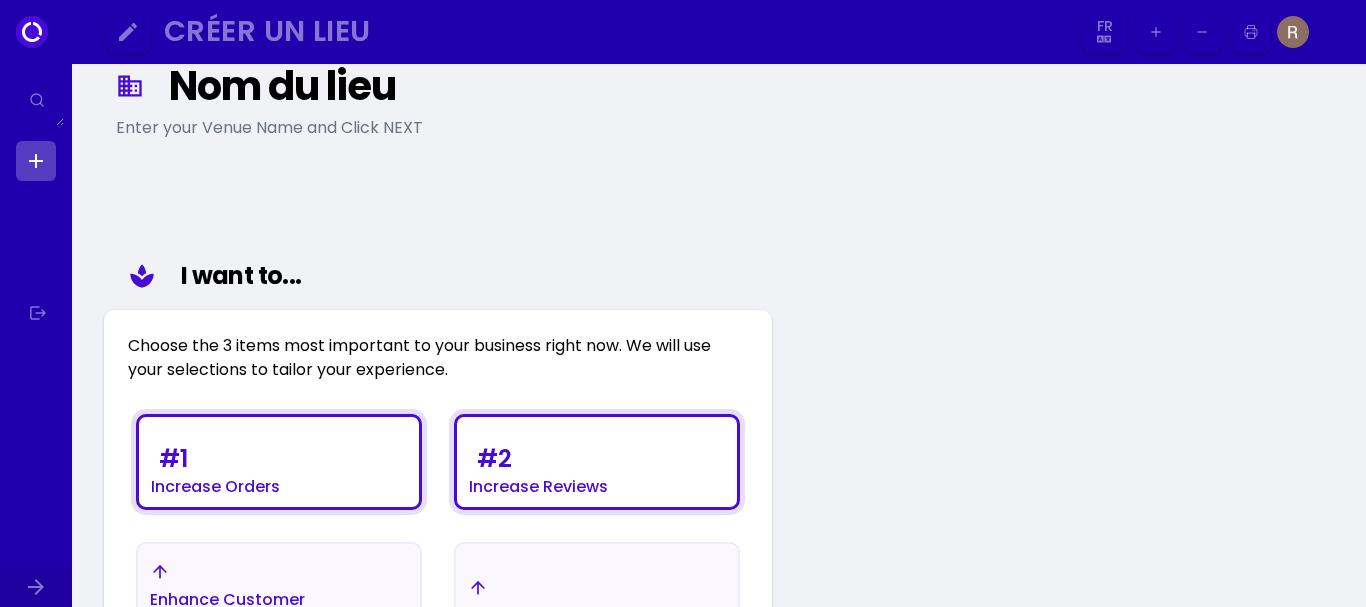 click on "# 2 Increase Reviews" at bounding box center (215, 467) 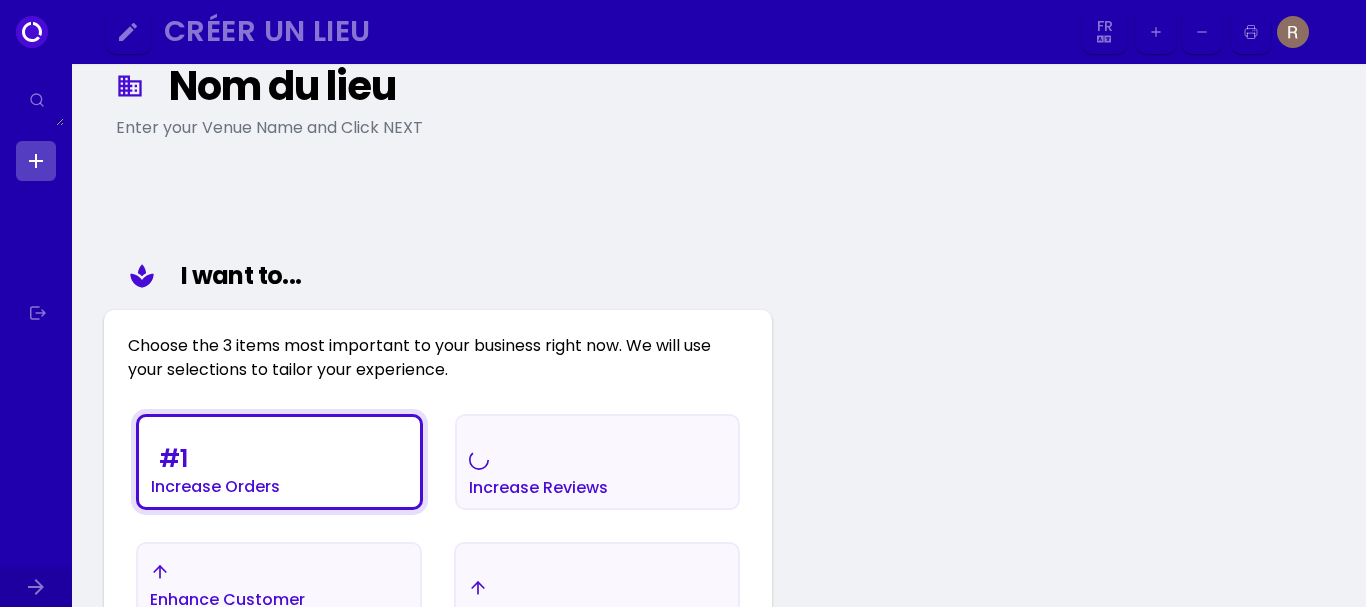 click on "Increase Reviews" at bounding box center (215, 467) 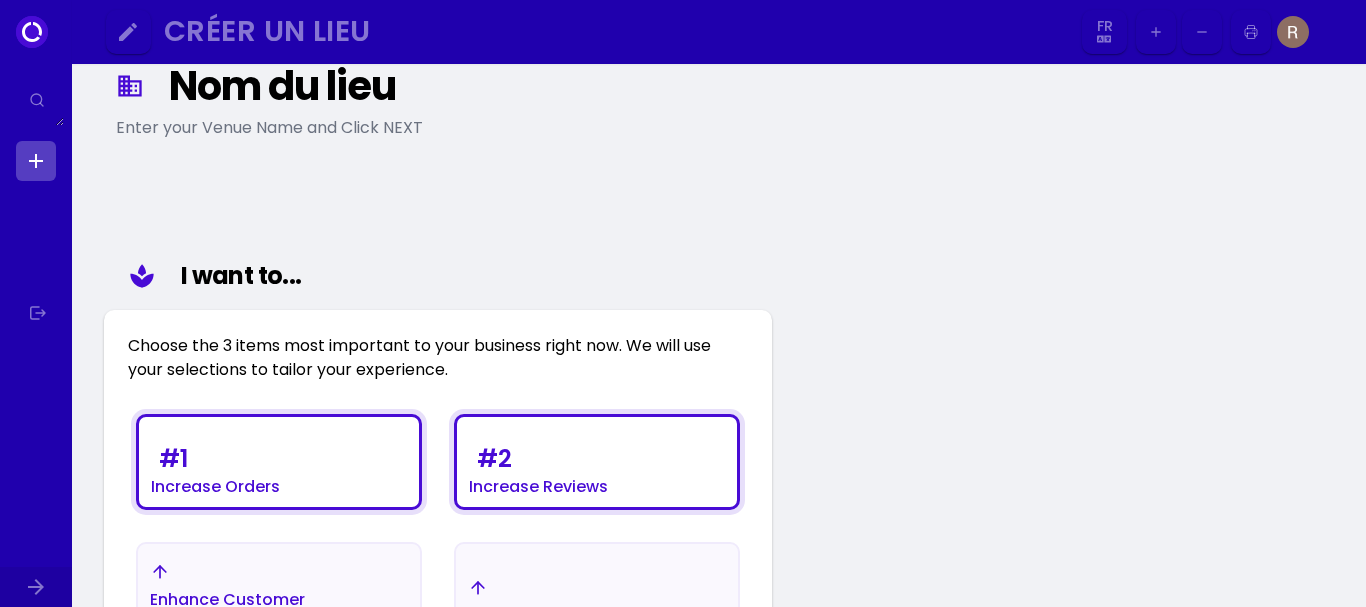 click at bounding box center (36, 161) 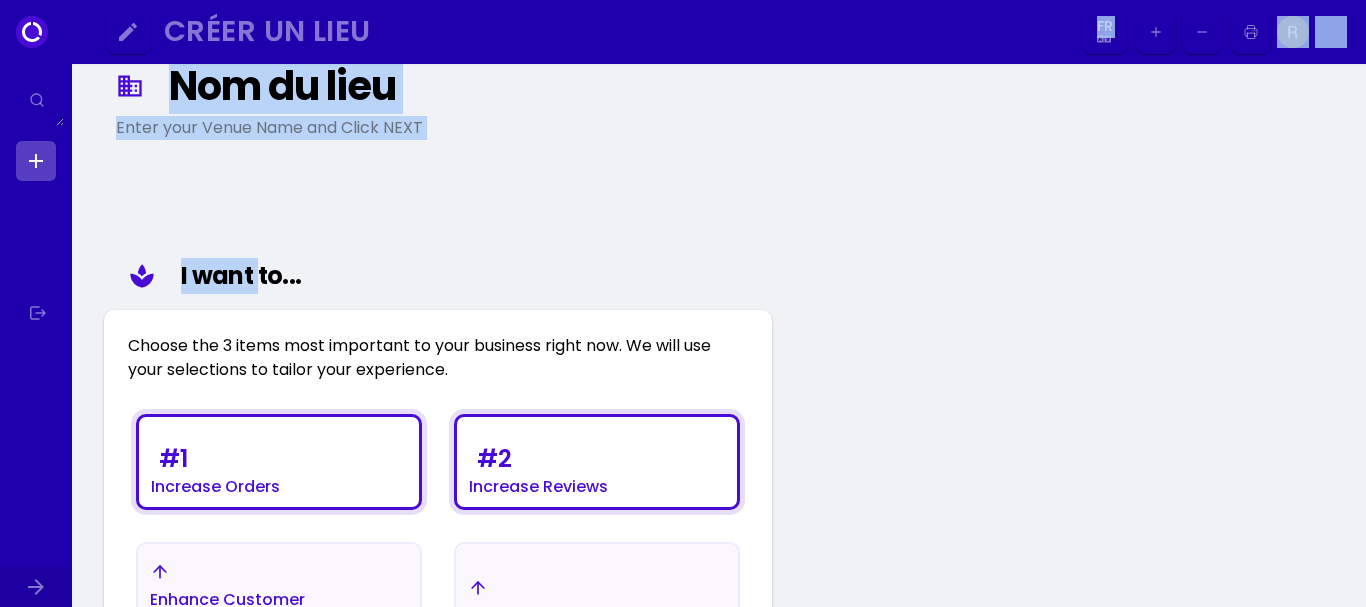 drag, startPoint x: 41, startPoint y: 165, endPoint x: 279, endPoint y: 246, distance: 251.40605 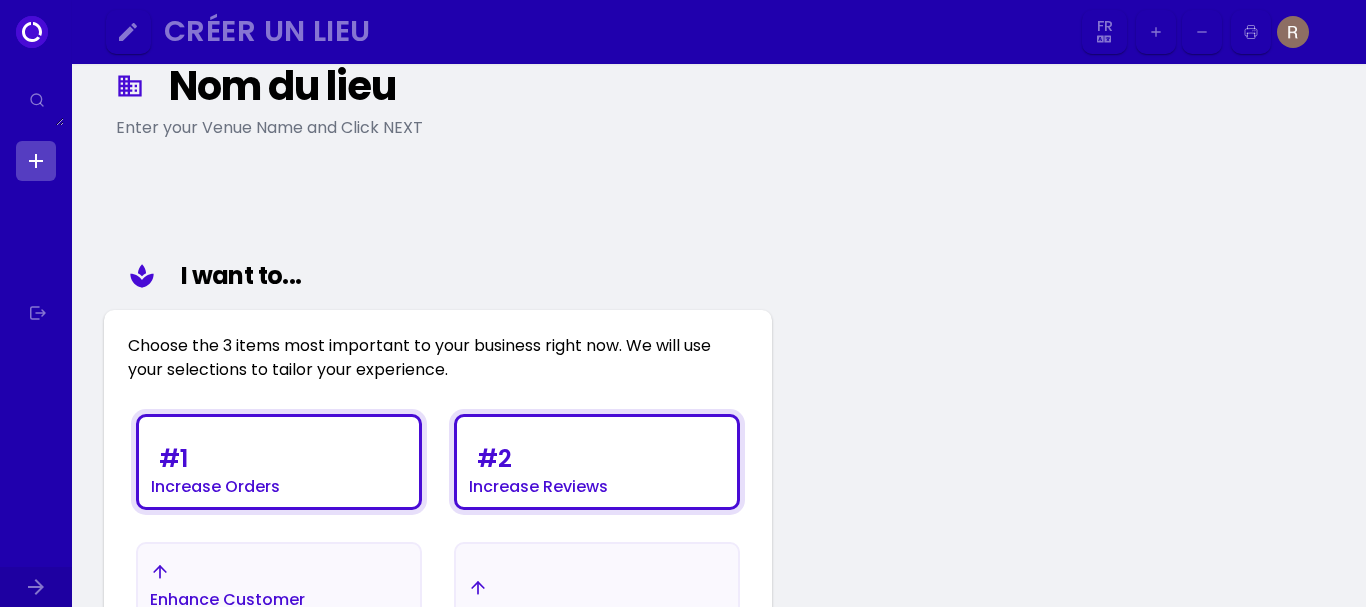 click on "Nom du lieu Enter your Venue Name and Click NEXT I want to... Choose the 3 items most important to your business right now. We will use your selections to tailor your experience. # 1 Increase Orders # 2 Increase Reviews Enhance Customer Satisfaction Menu Engagement Insights Improve Order Management Increase Efficiency Collect Customer Feedback Reduce Errors Increase Repeat Customers Social Media, Marketing or Remarketing Autre" at bounding box center (719, 699) 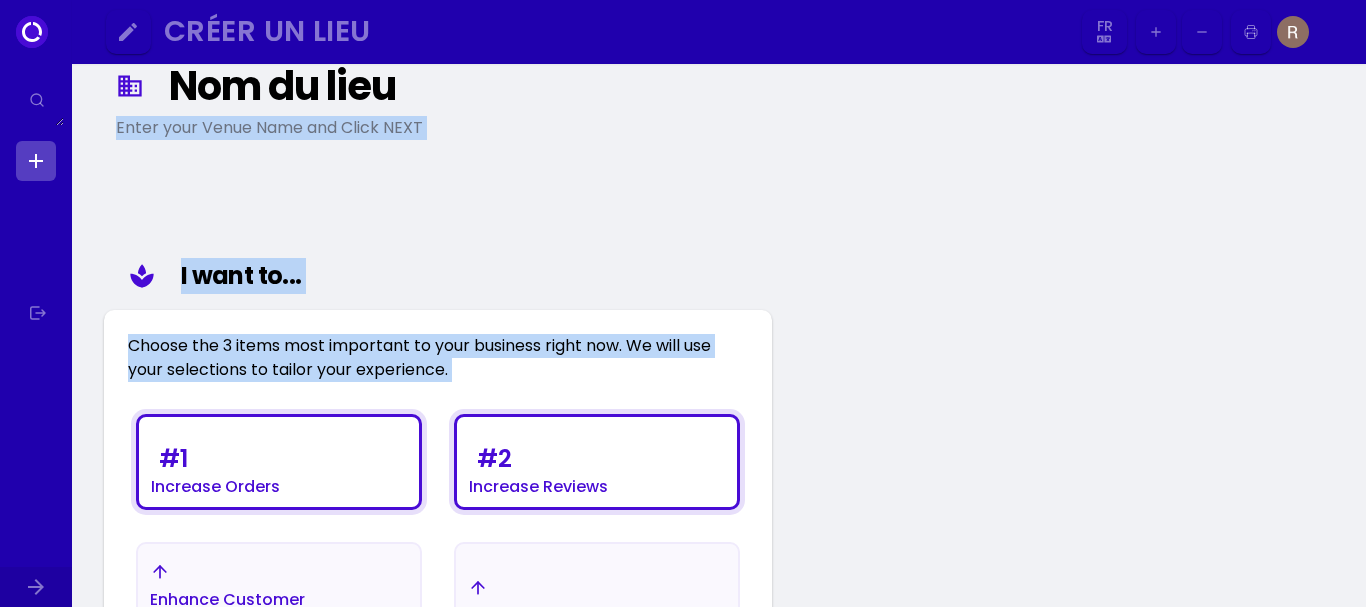 scroll, scrollTop: 0, scrollLeft: 0, axis: both 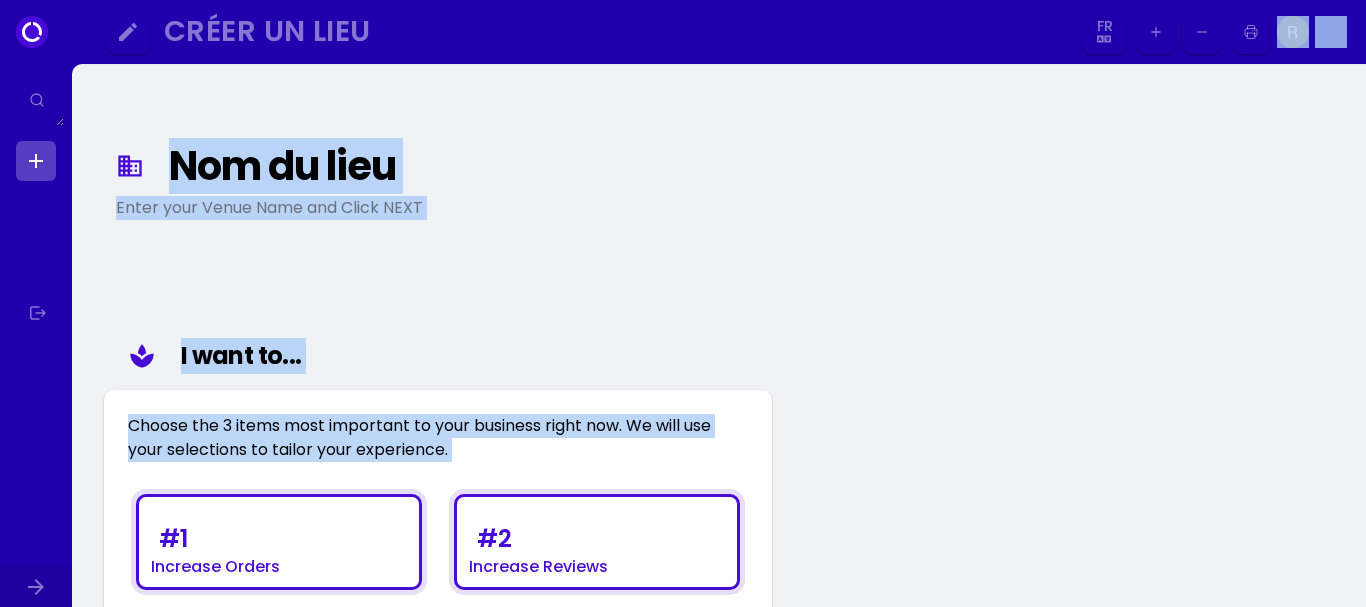 drag, startPoint x: 1365, startPoint y: 474, endPoint x: 1325, endPoint y: -92, distance: 567.4117 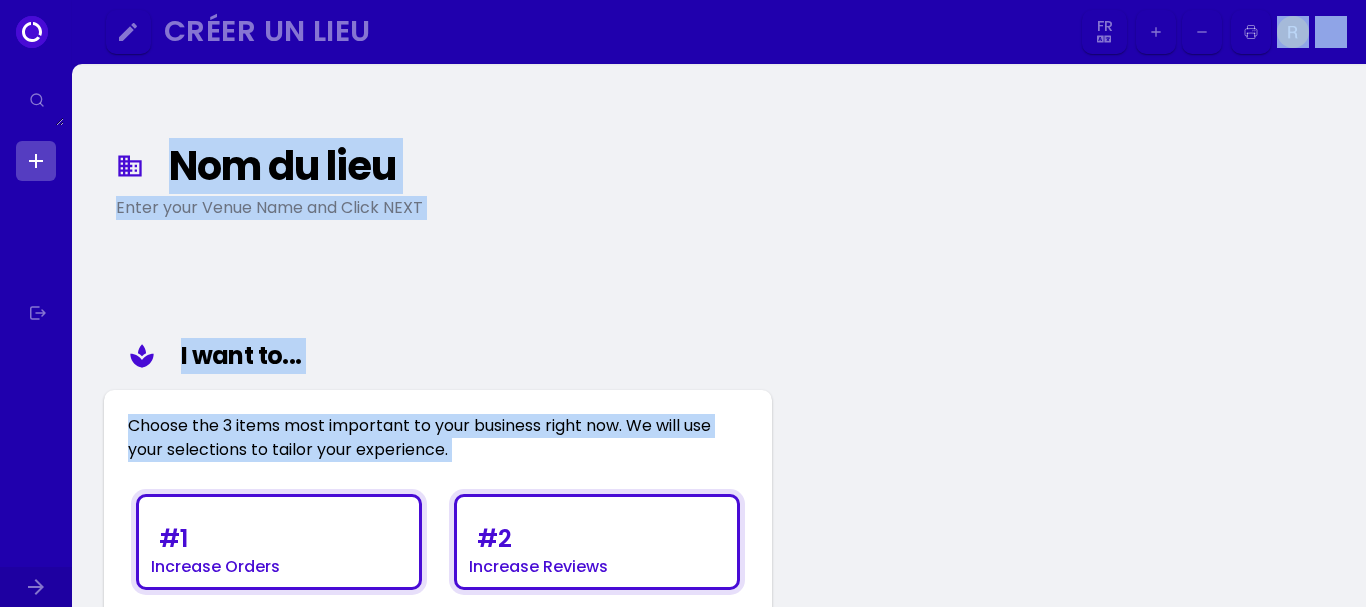 drag, startPoint x: 1325, startPoint y: -92, endPoint x: 554, endPoint y: 229, distance: 835.1539 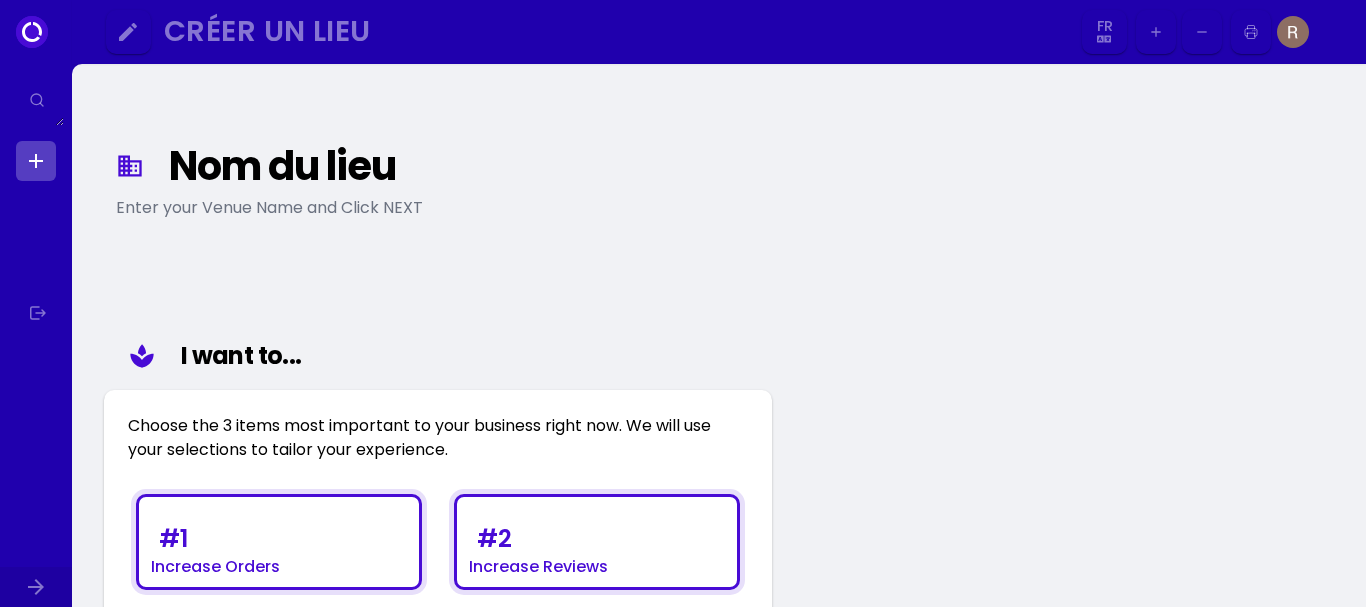 click on "Nom du lieu" at bounding box center (459, 166) 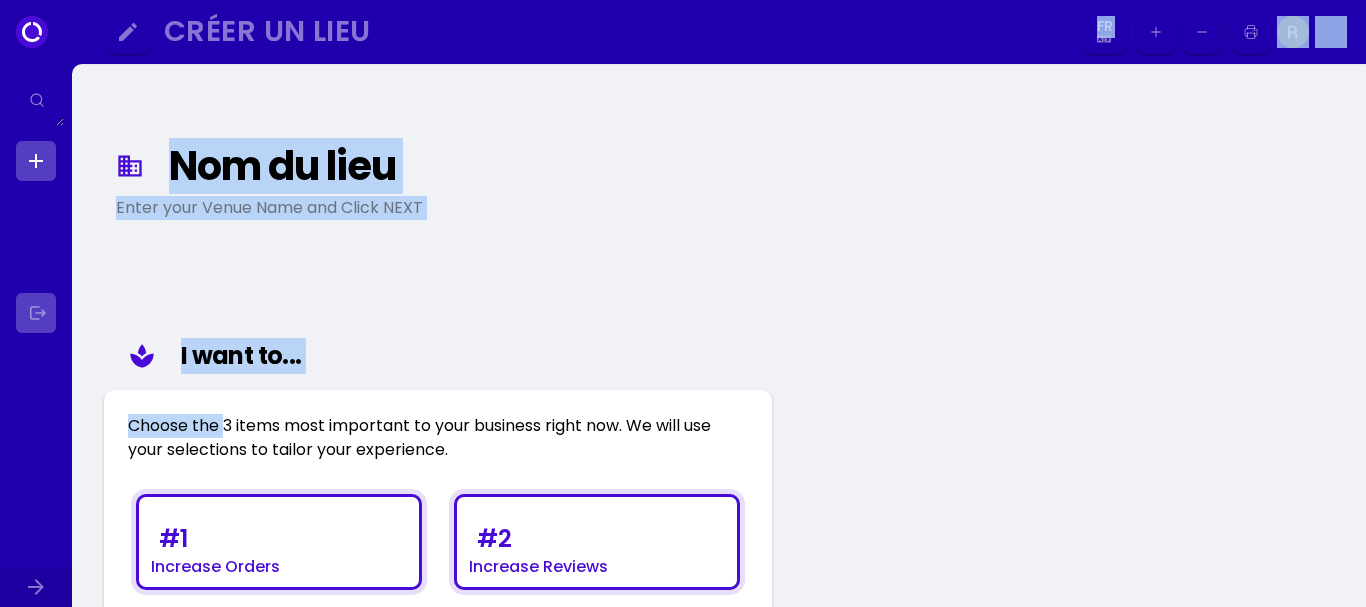 drag, startPoint x: 224, startPoint y: 401, endPoint x: 55, endPoint y: 311, distance: 191.47063 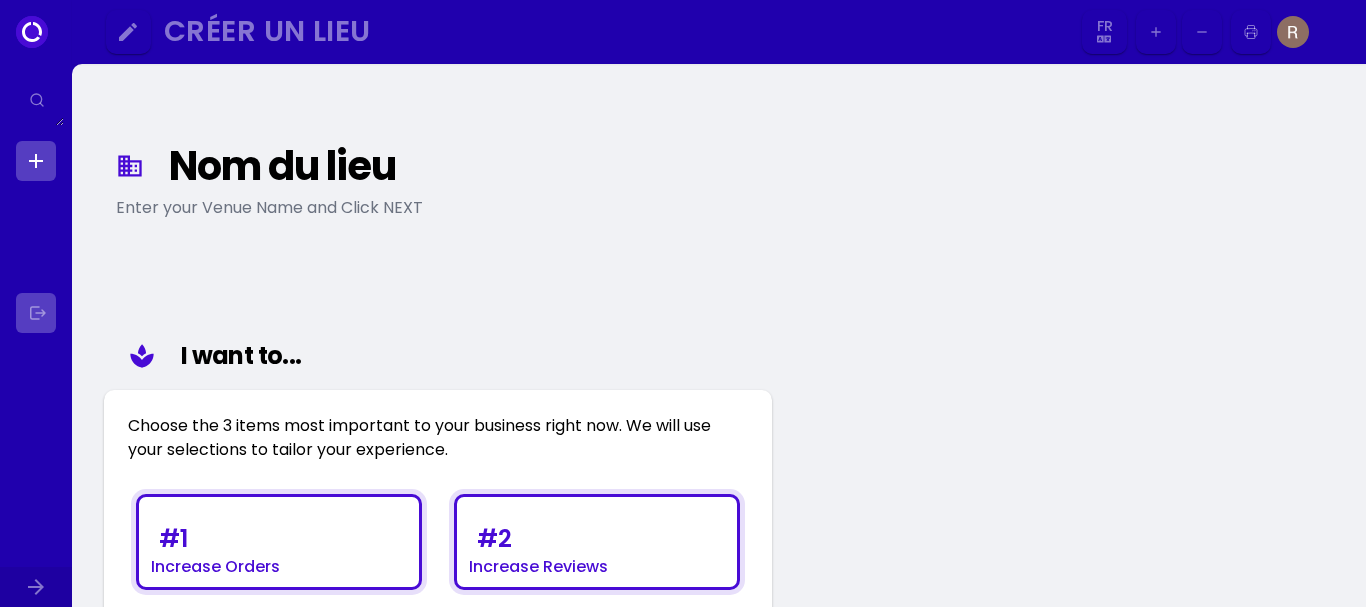 click at bounding box center (36, 313) 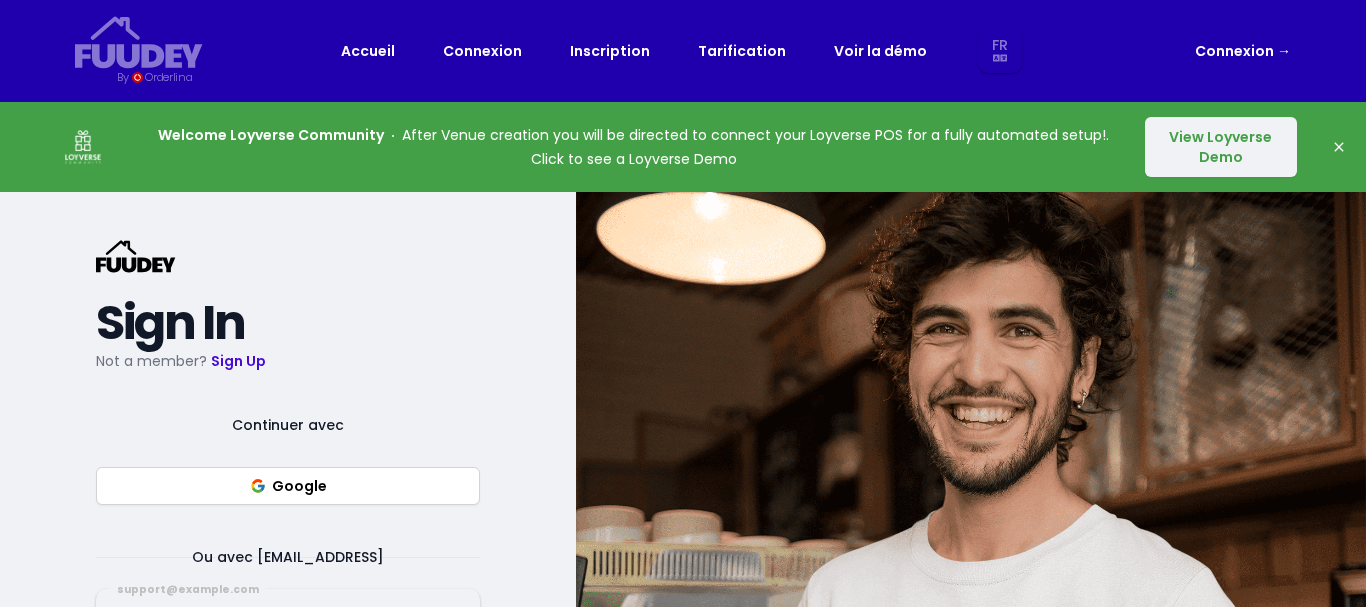 select on "fr" 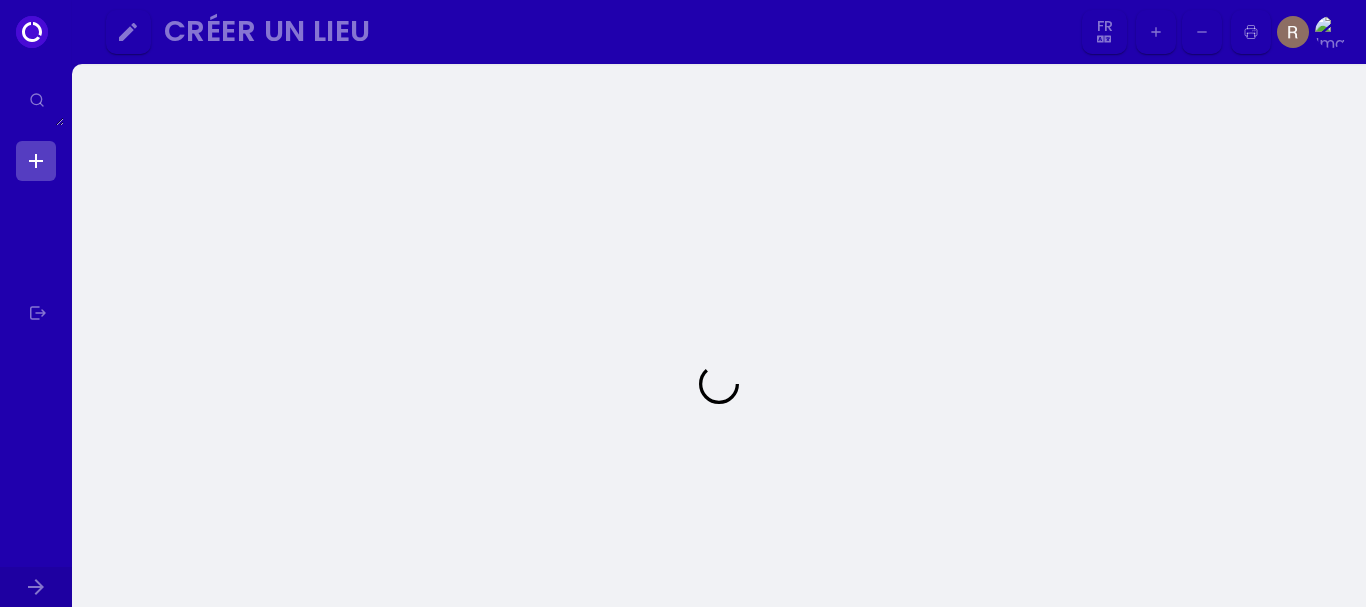 select on "fr" 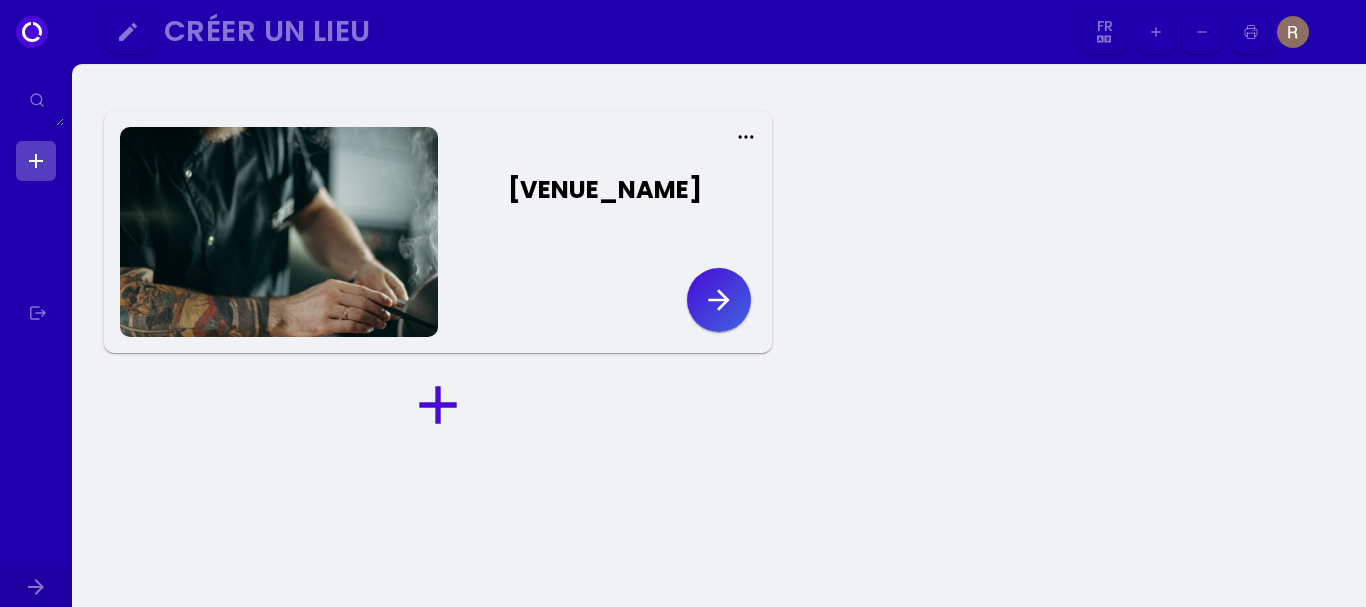 click on "riad le jasmin" at bounding box center (597, 195) 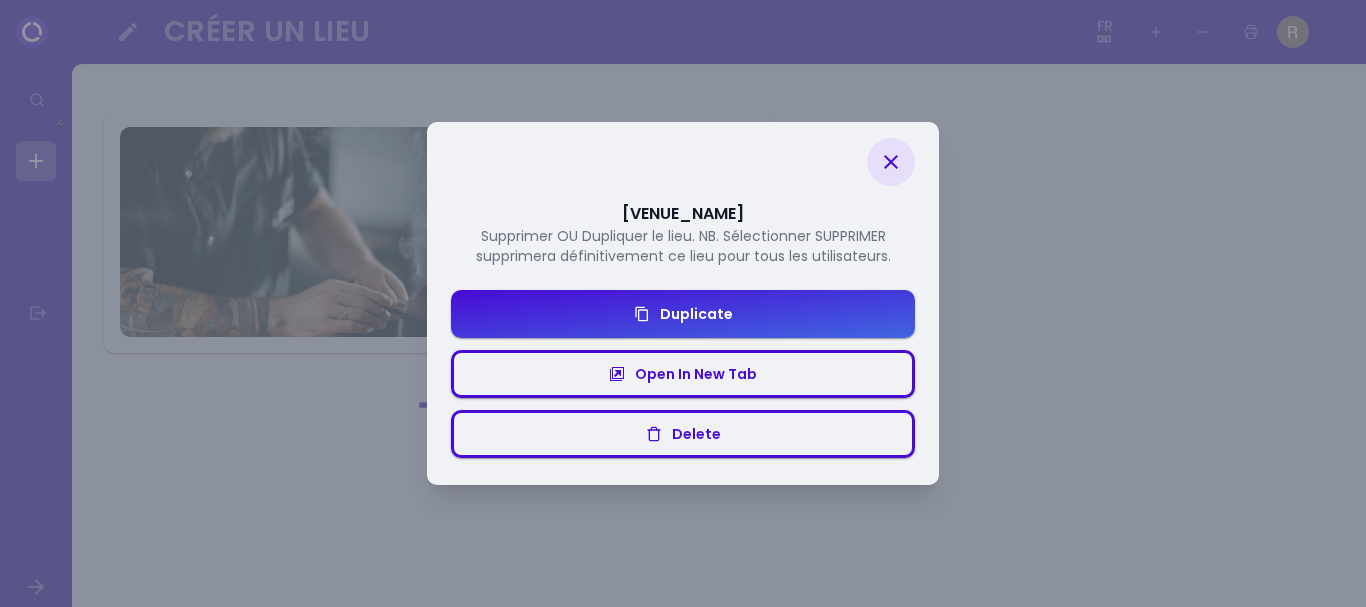 click 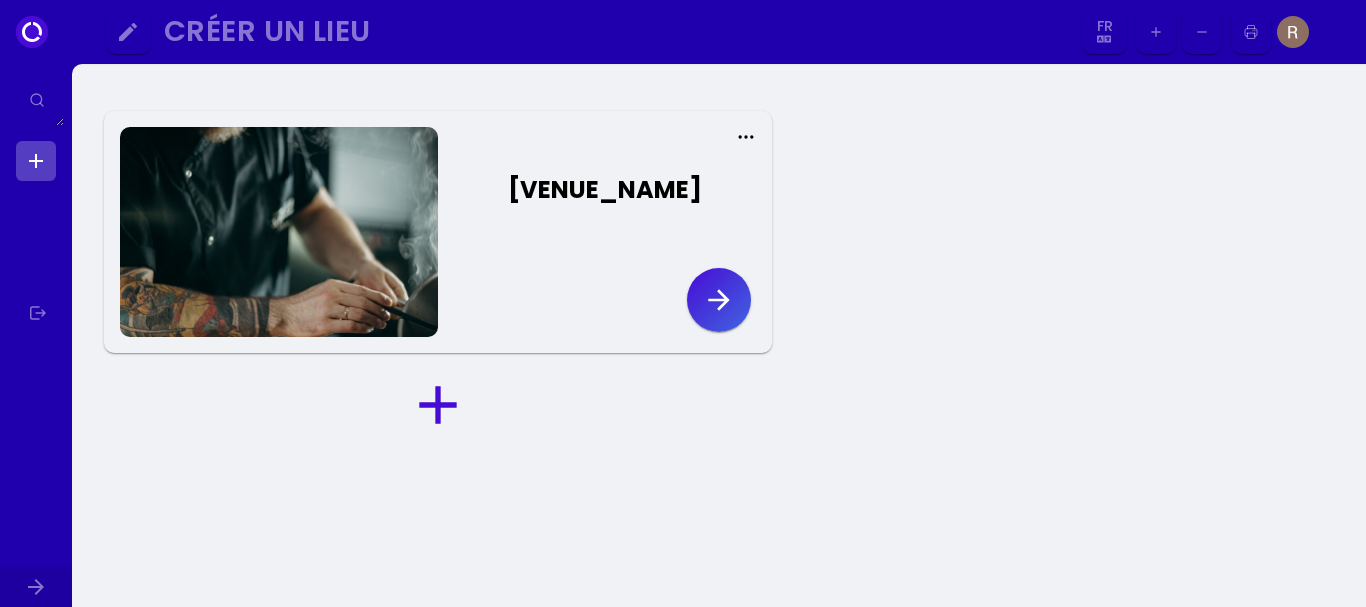 click 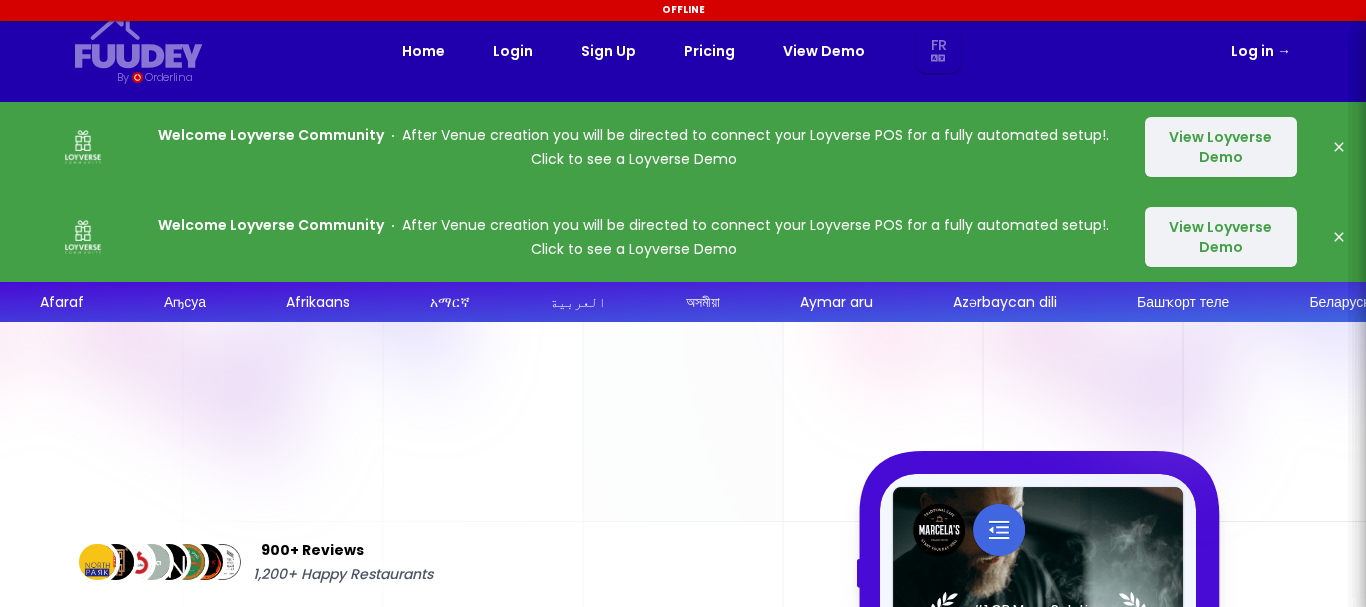 select on "fr" 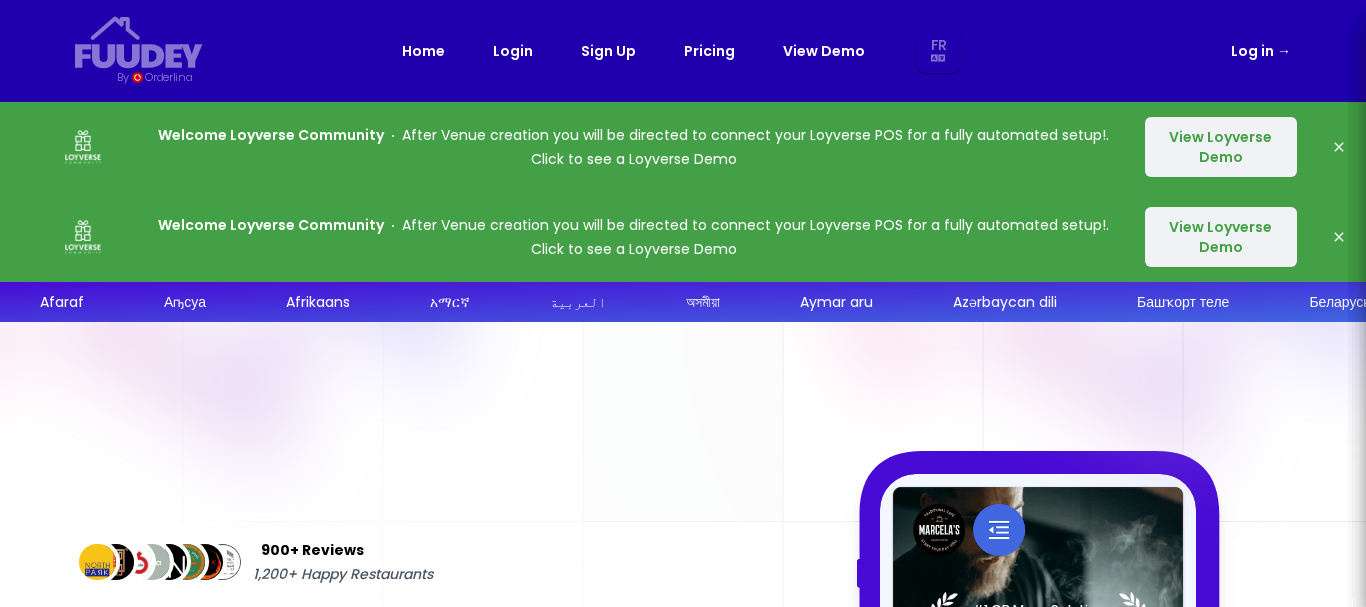 select on "fr" 